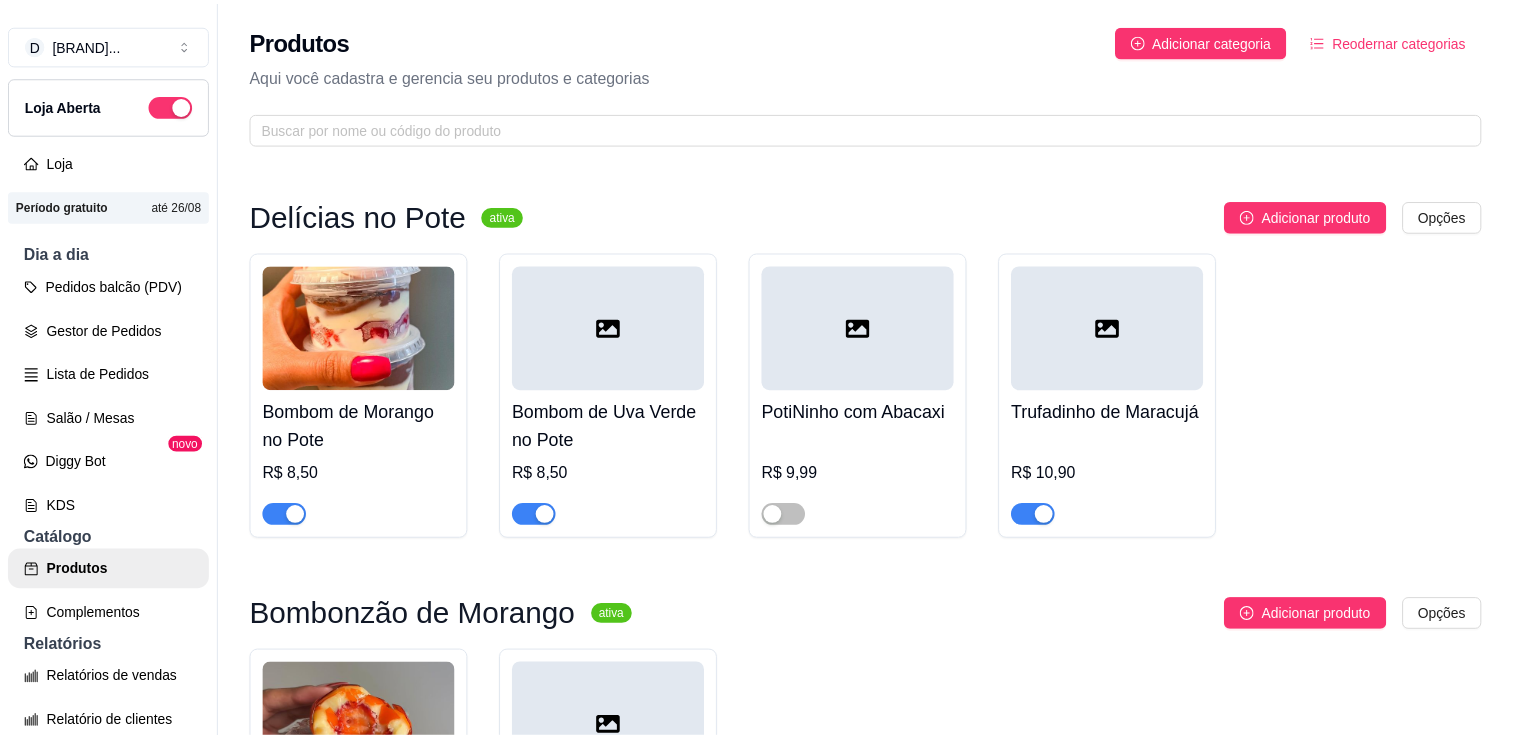 scroll, scrollTop: 0, scrollLeft: 0, axis: both 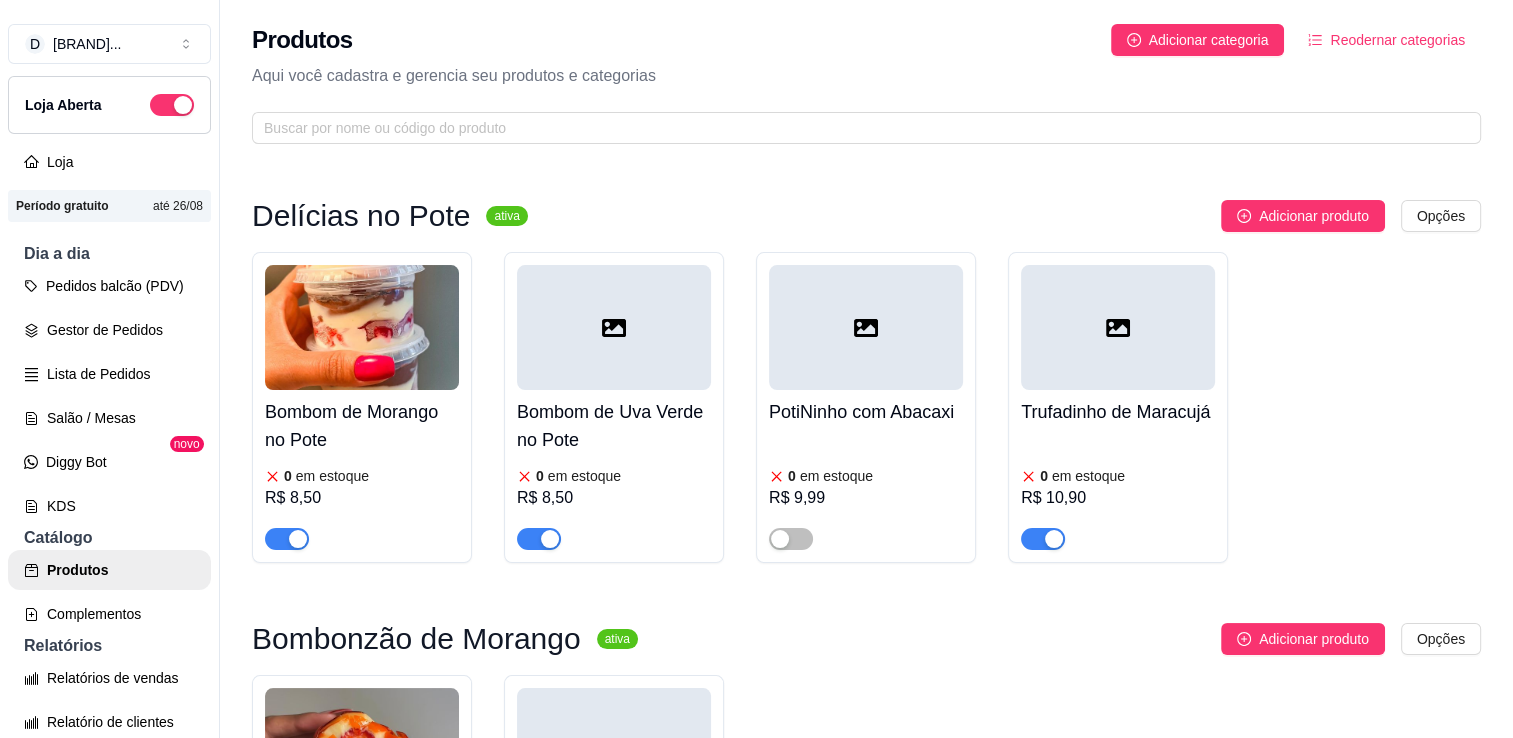 click on "Bombom de Morango no Pote" at bounding box center [362, 426] 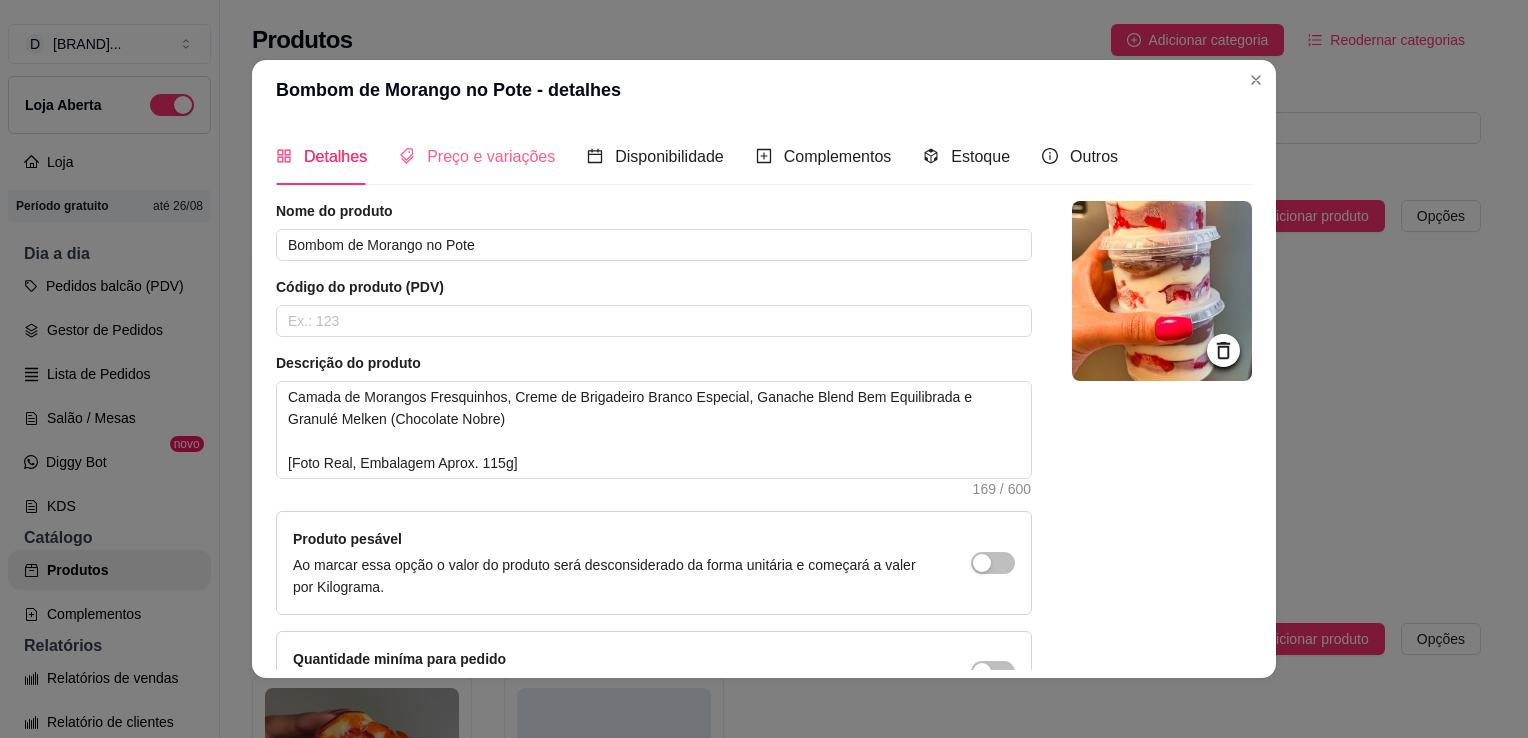 click on "Preço e variações" at bounding box center (477, 156) 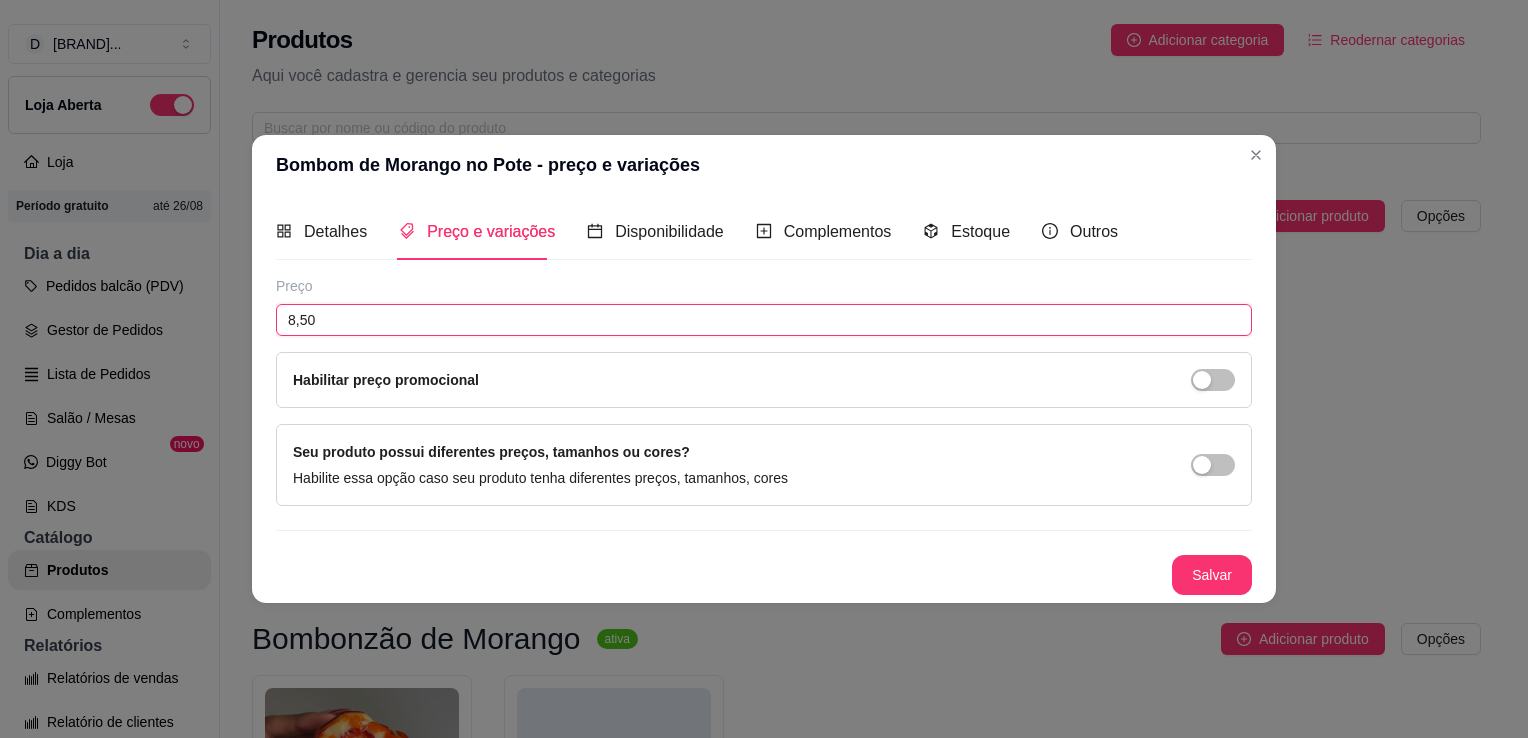 click on "8,50" at bounding box center (764, 320) 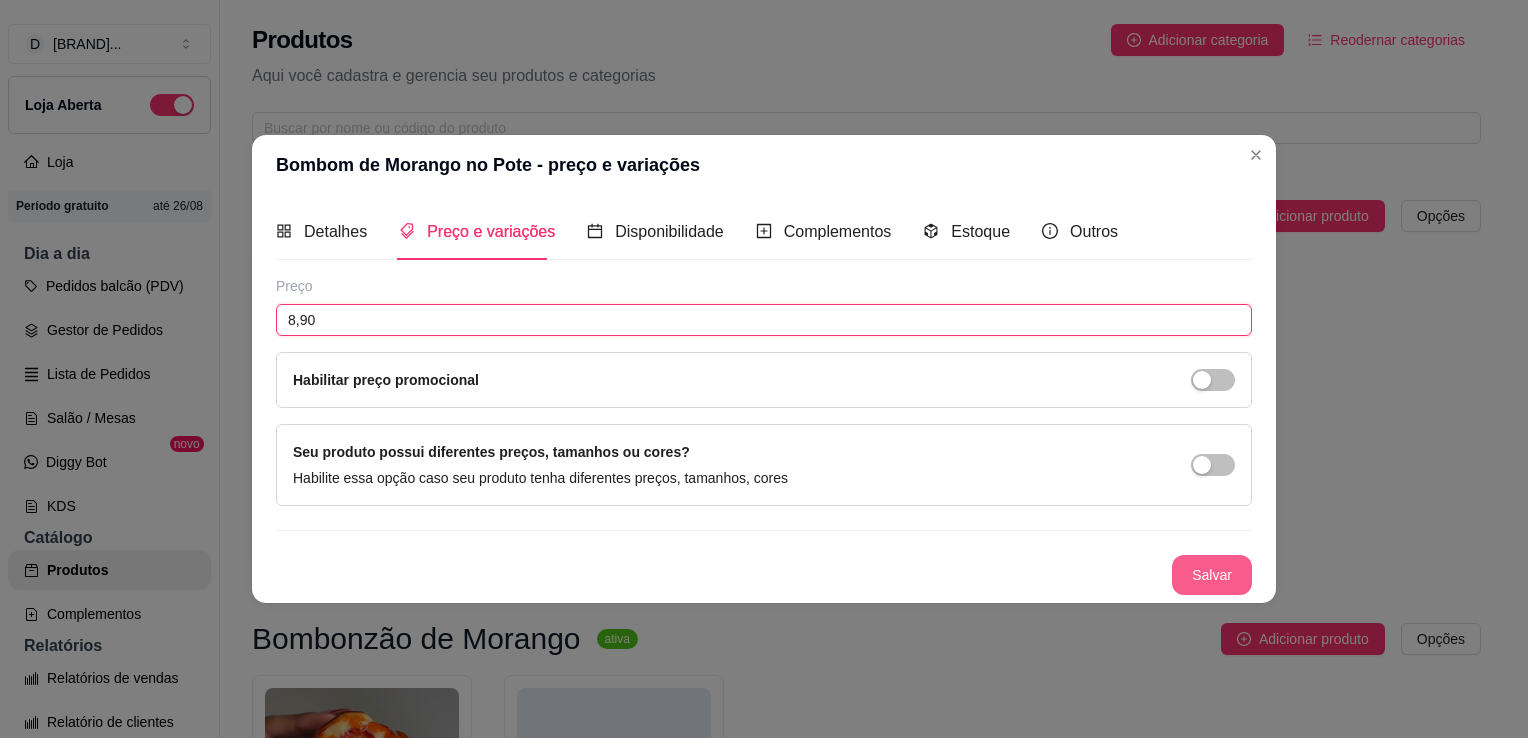 type on "8,90" 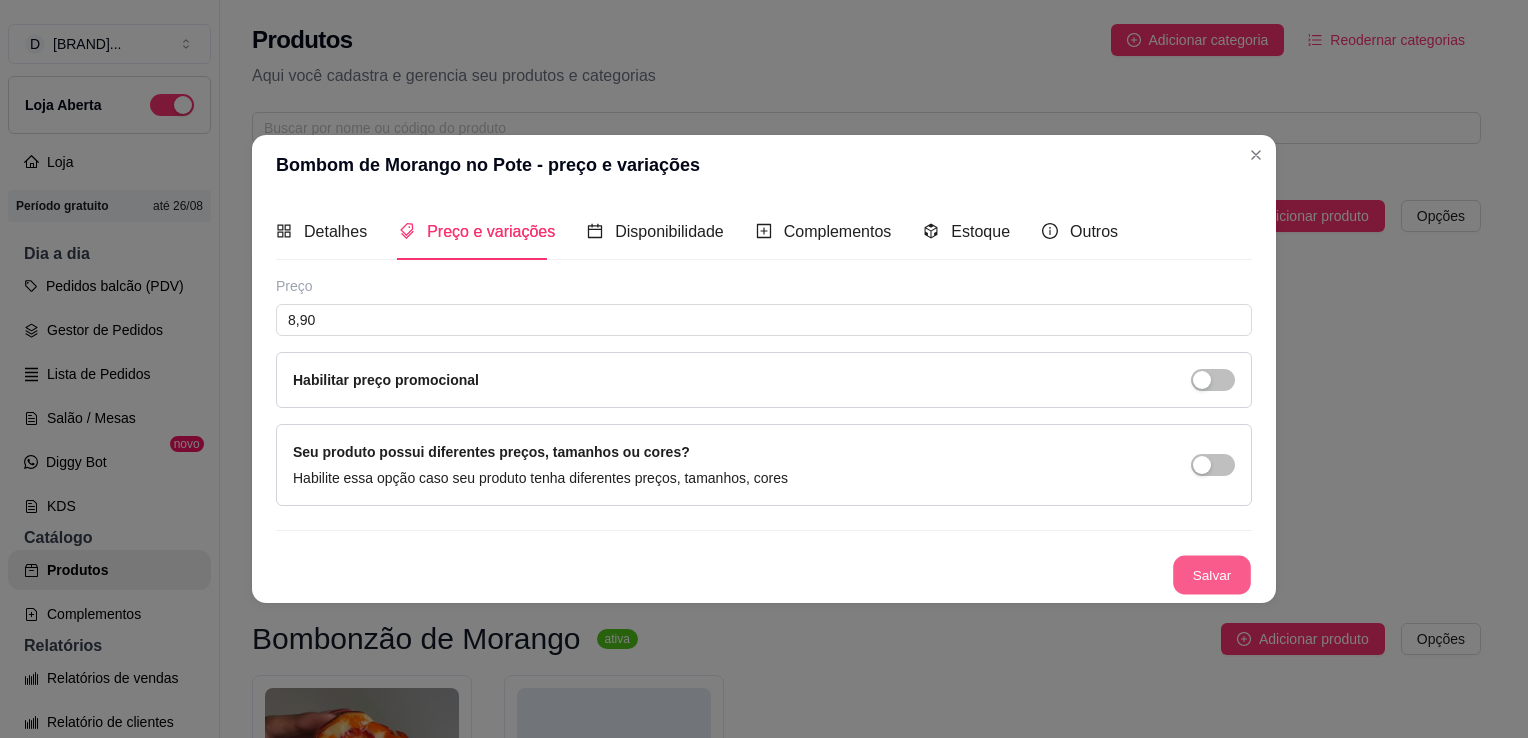 click on "Salvar" at bounding box center (1212, 575) 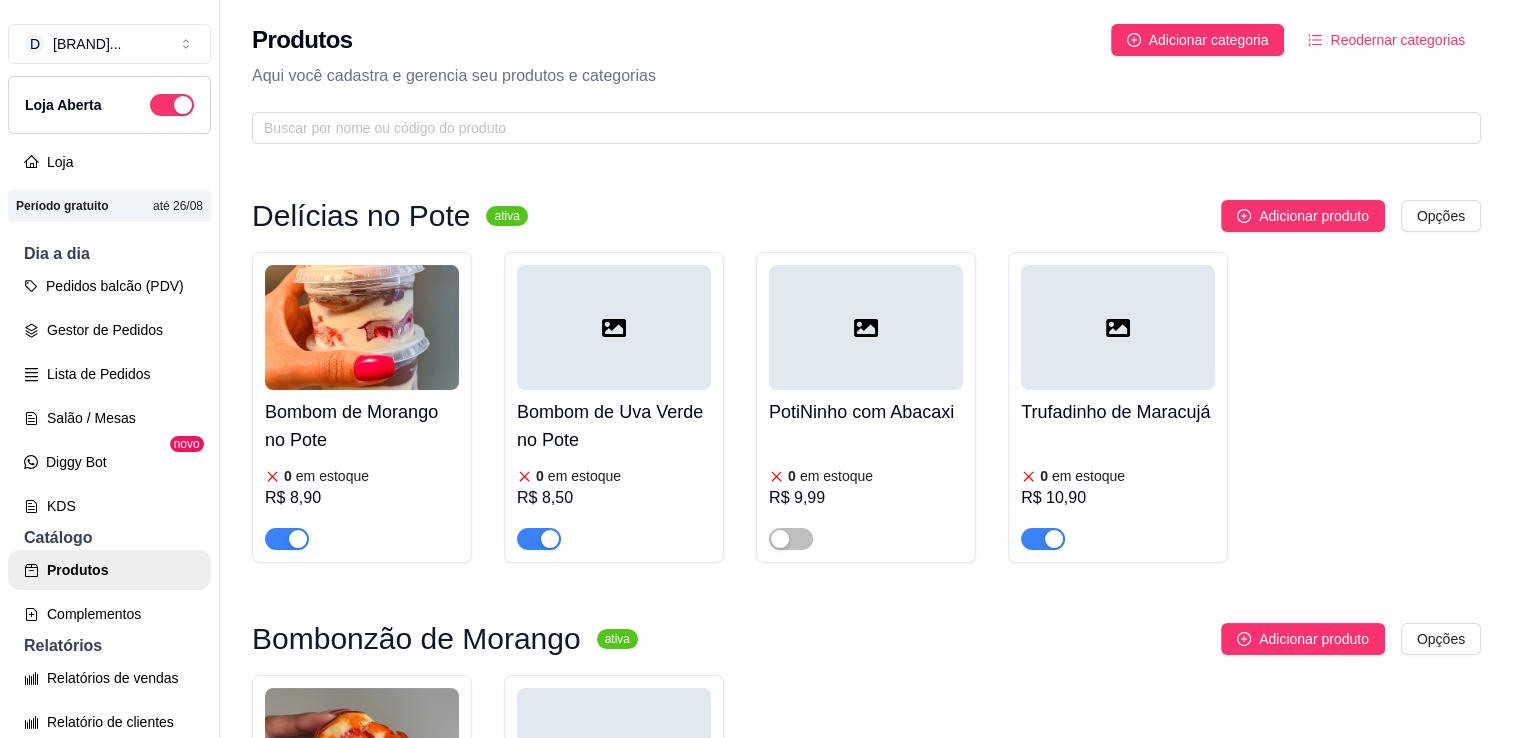 click on "Bombom de Uva Verde no Pote" at bounding box center (614, 426) 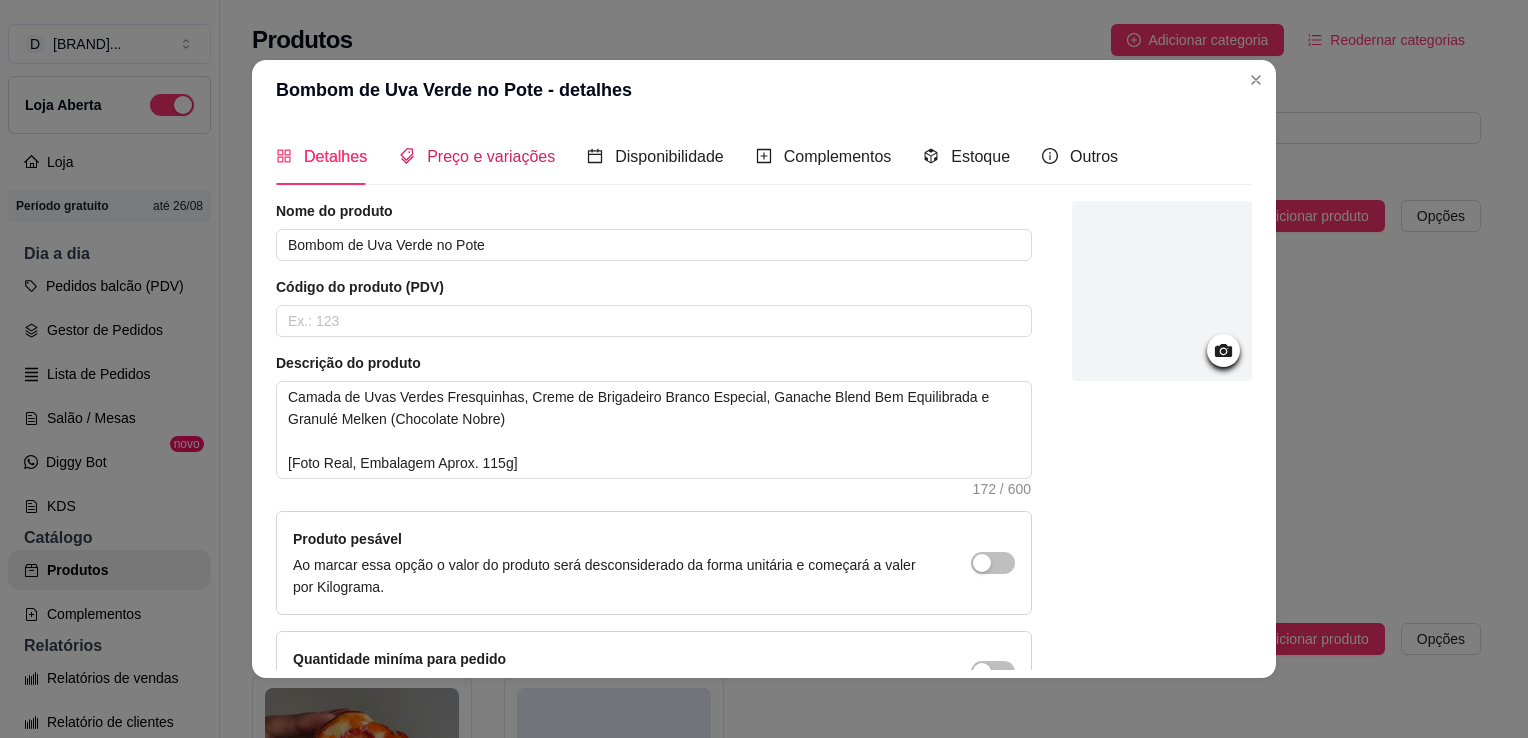 click on "Preço e variações" at bounding box center (491, 156) 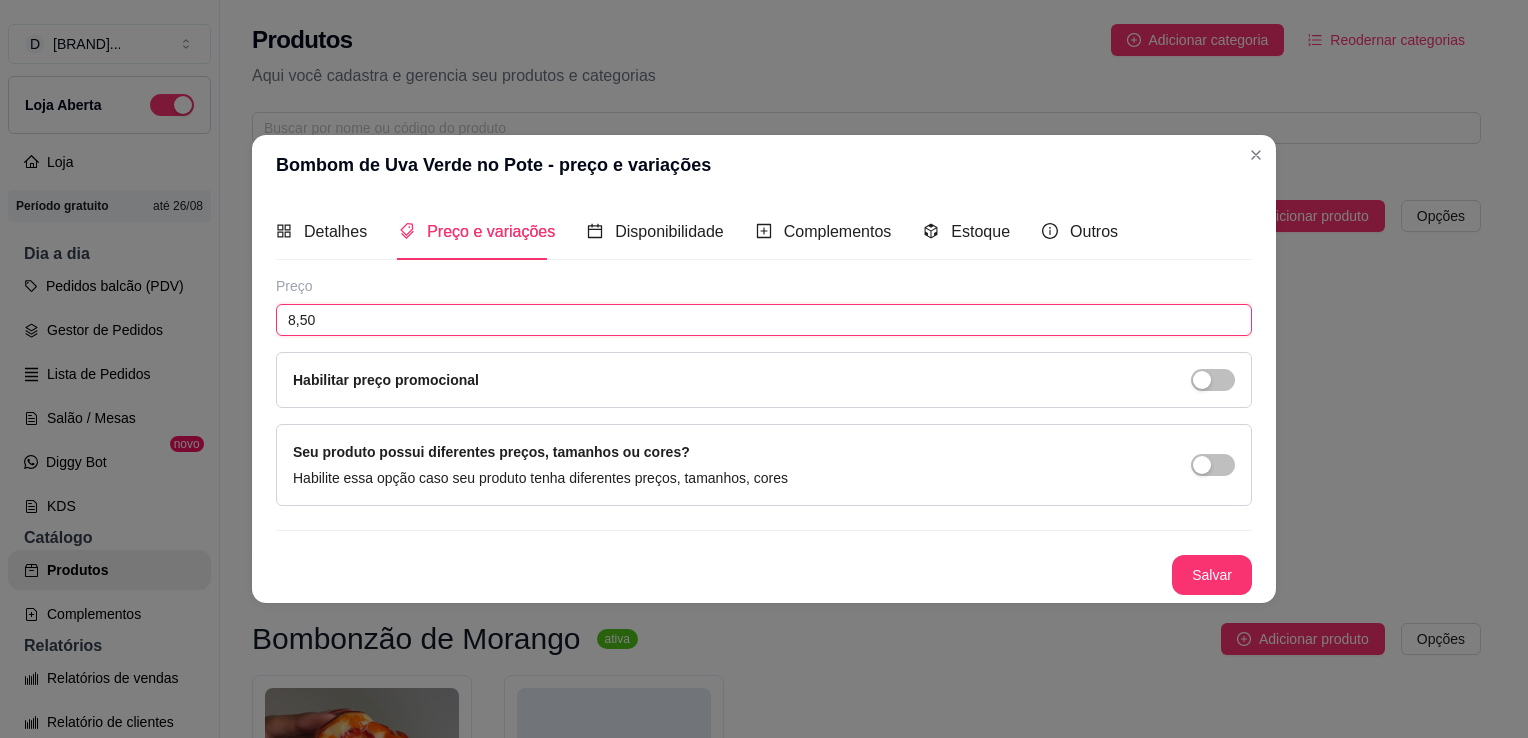 click on "8,50" at bounding box center (764, 320) 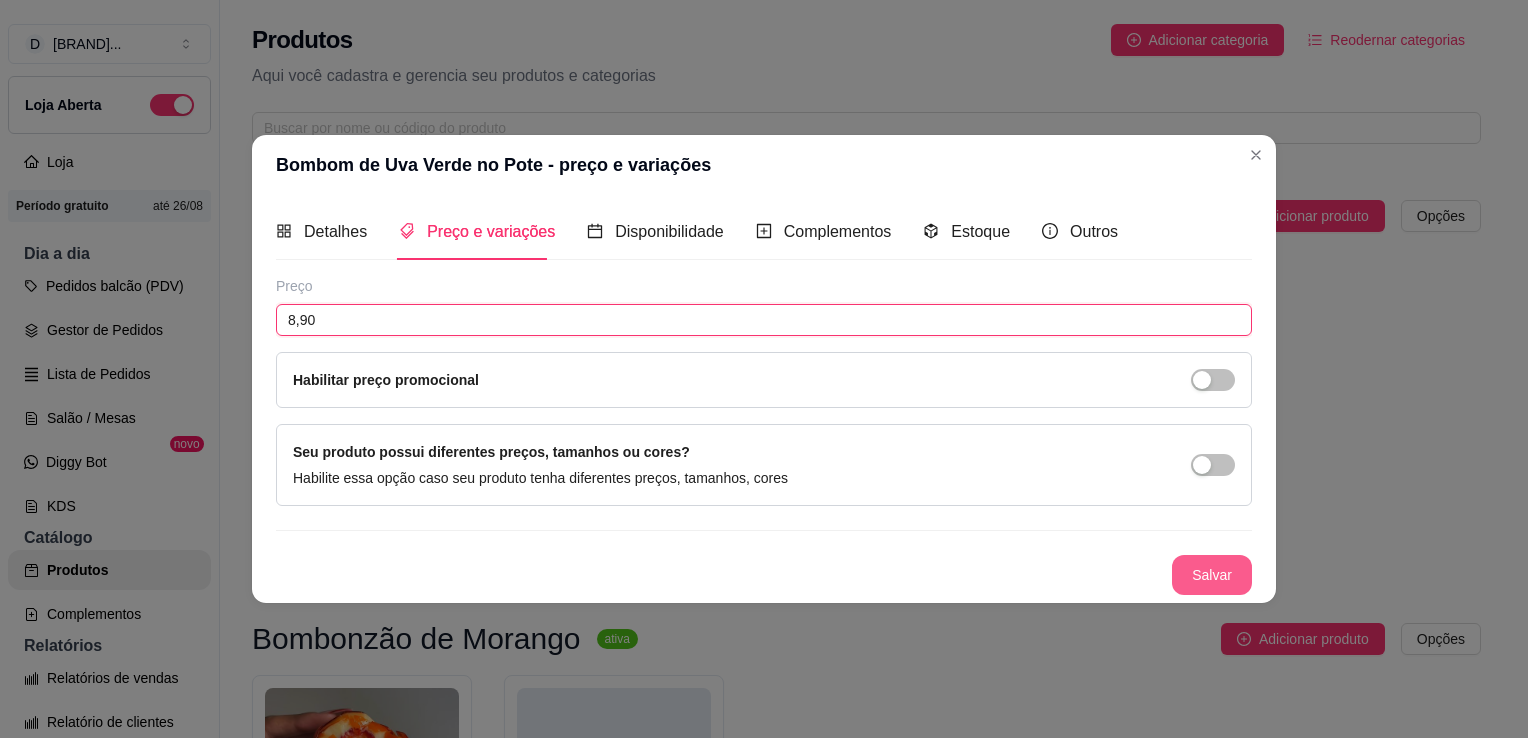 type on "8,90" 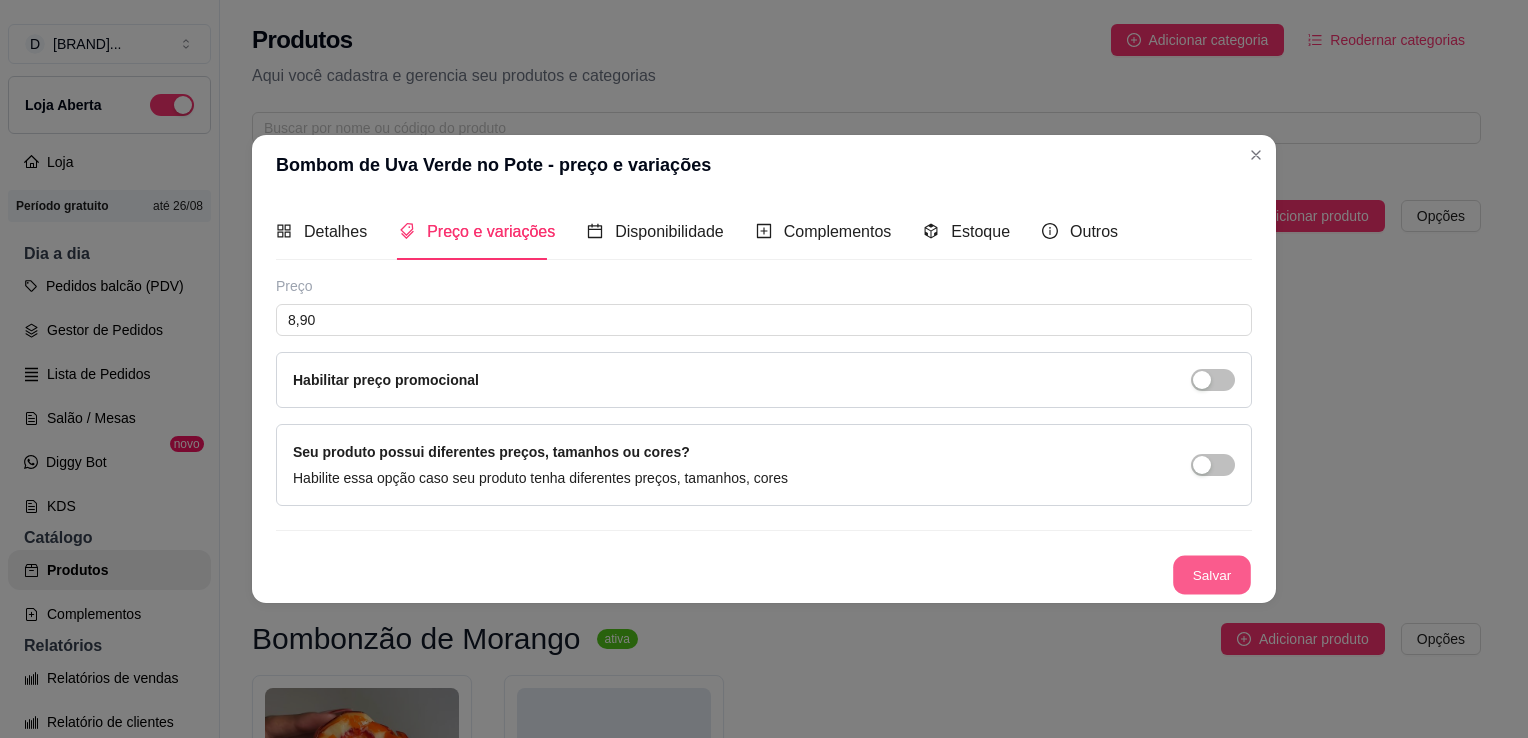 click on "Salvar" at bounding box center (1212, 575) 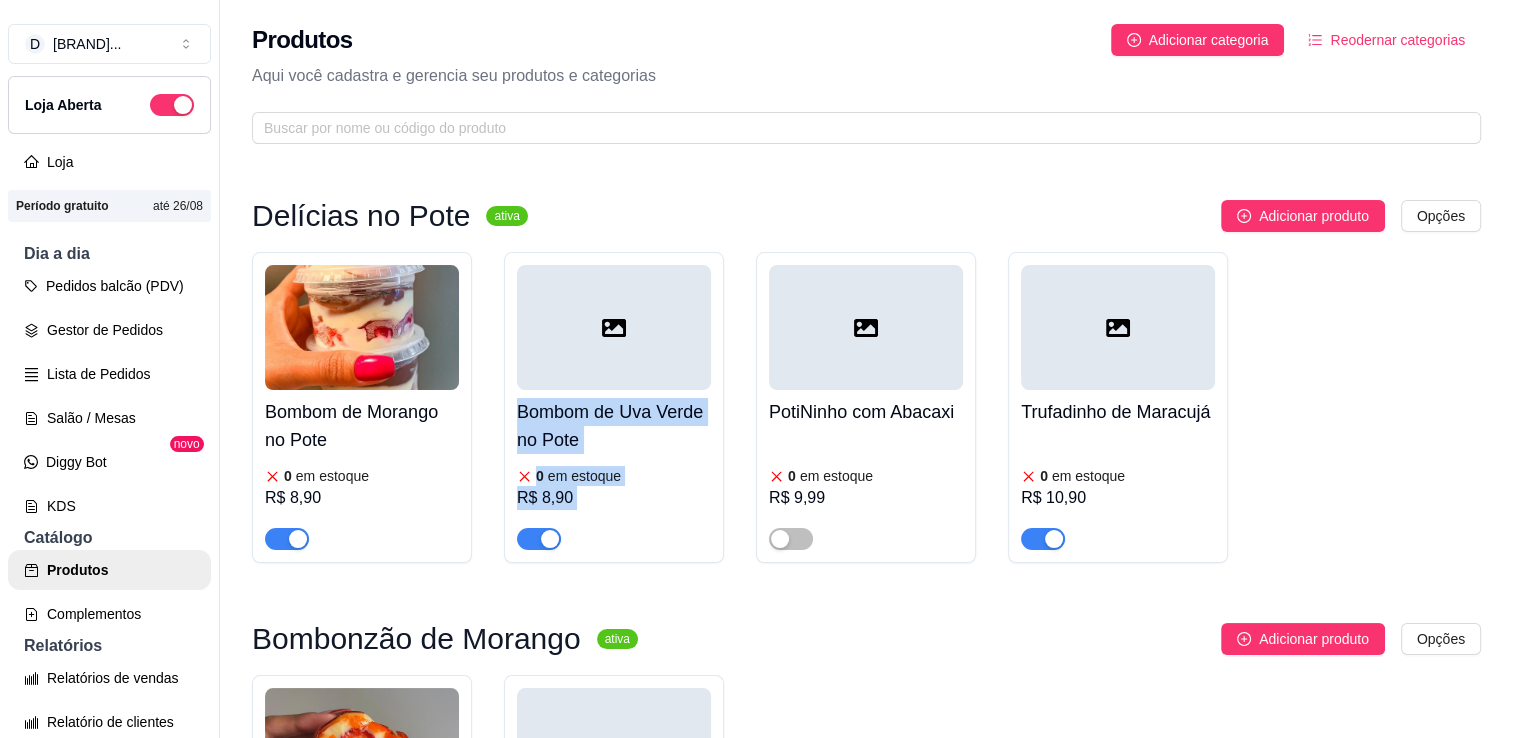 drag, startPoint x: 686, startPoint y: 334, endPoint x: 777, endPoint y: 406, distance: 116.03879 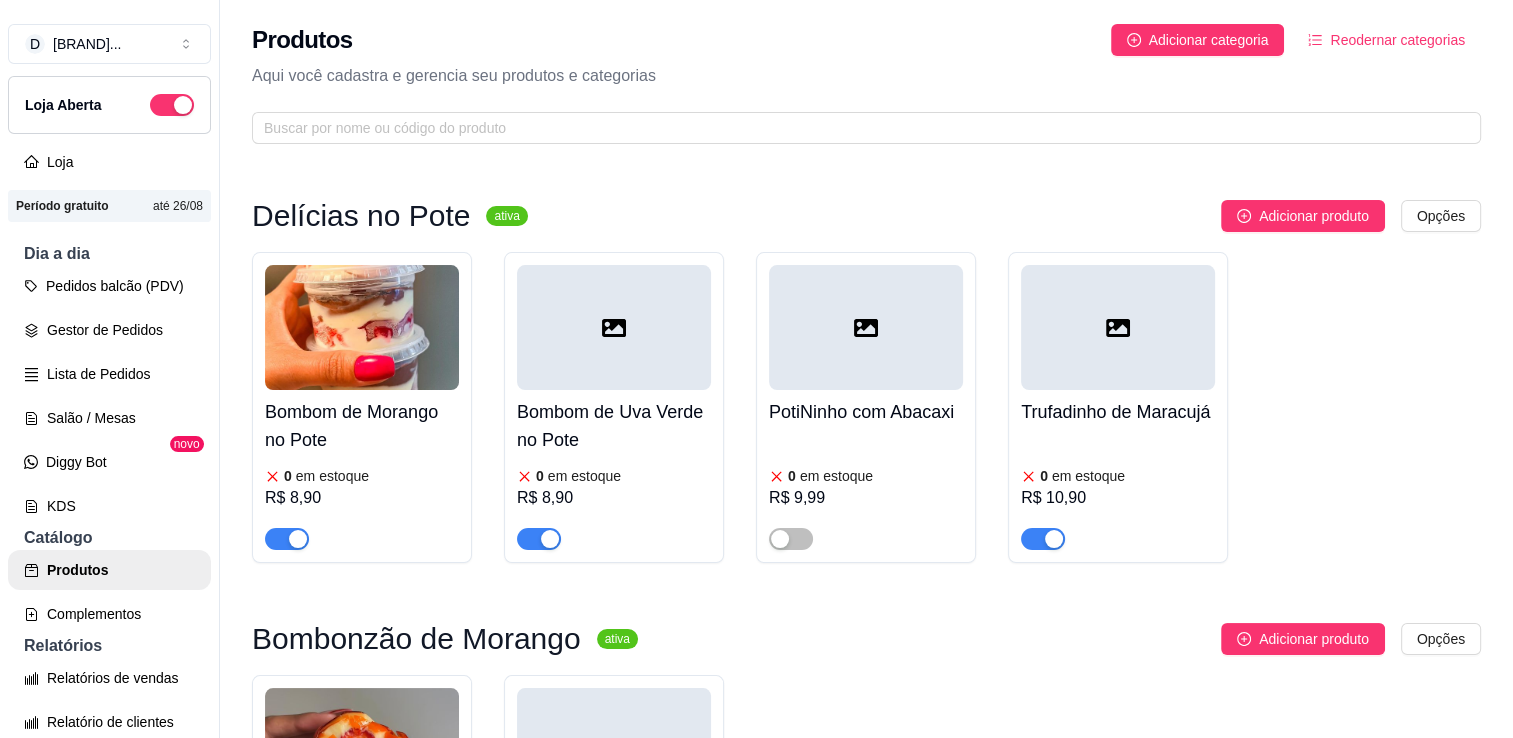 drag, startPoint x: 777, startPoint y: 406, endPoint x: 895, endPoint y: 214, distance: 225.36194 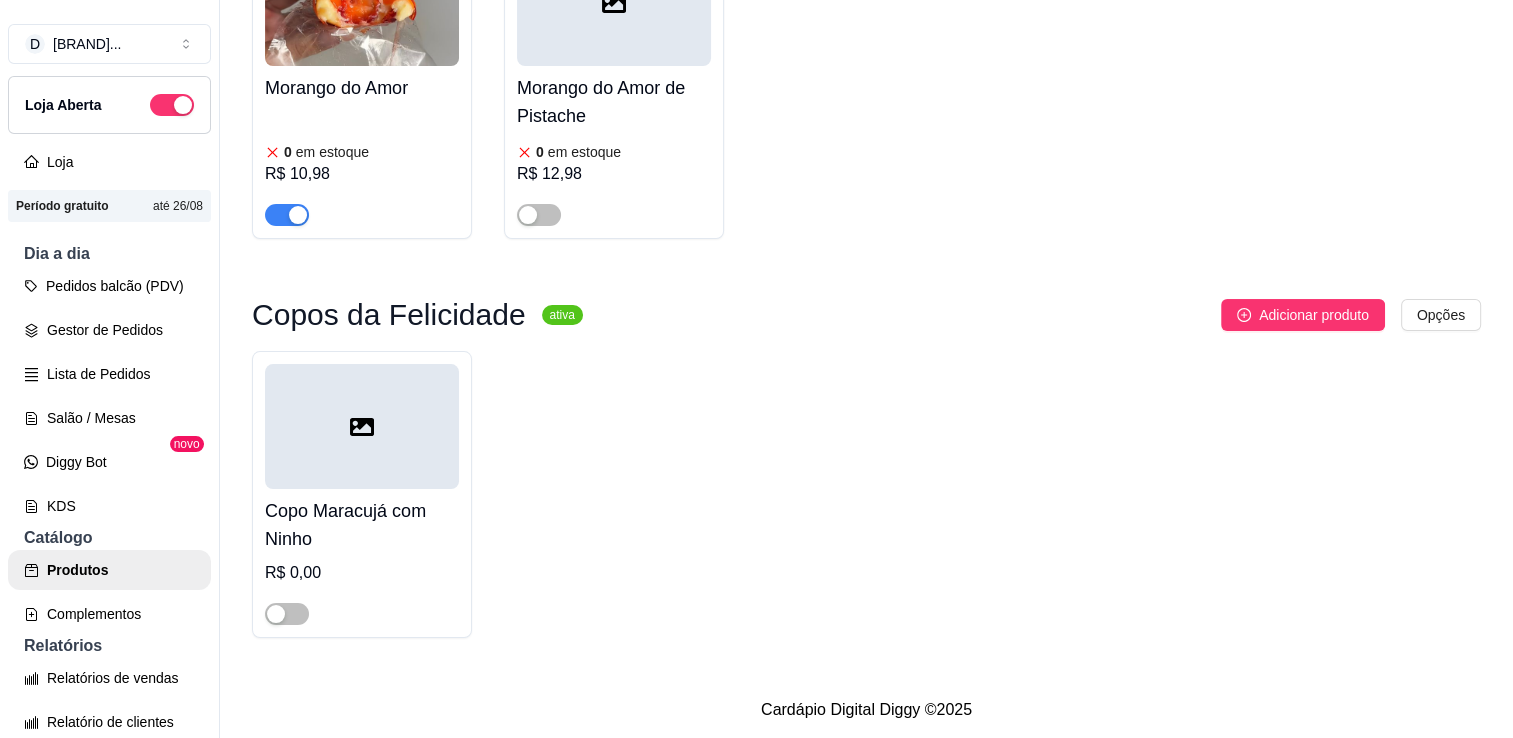 scroll, scrollTop: 764, scrollLeft: 0, axis: vertical 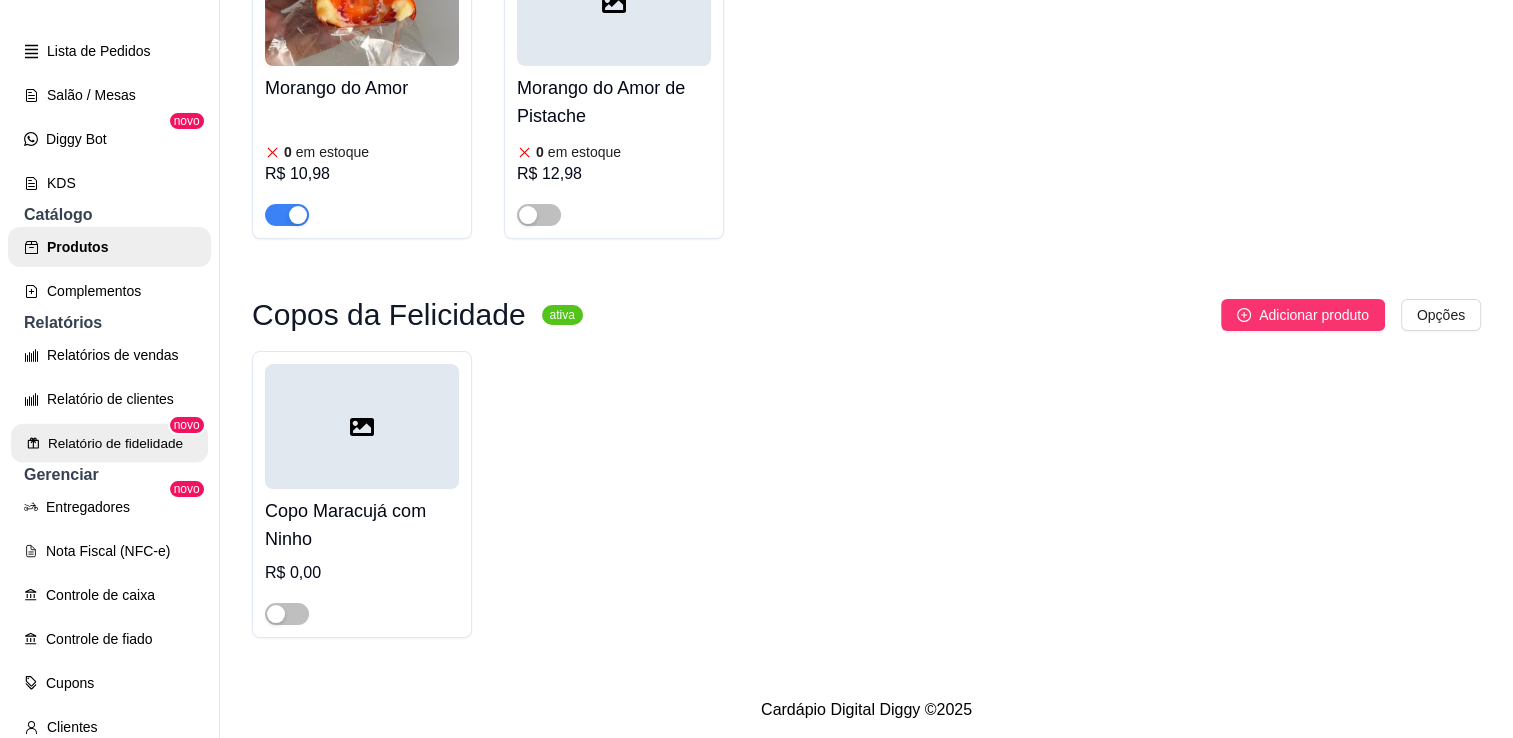 click on "Relatório de fidelidade" at bounding box center (109, 443) 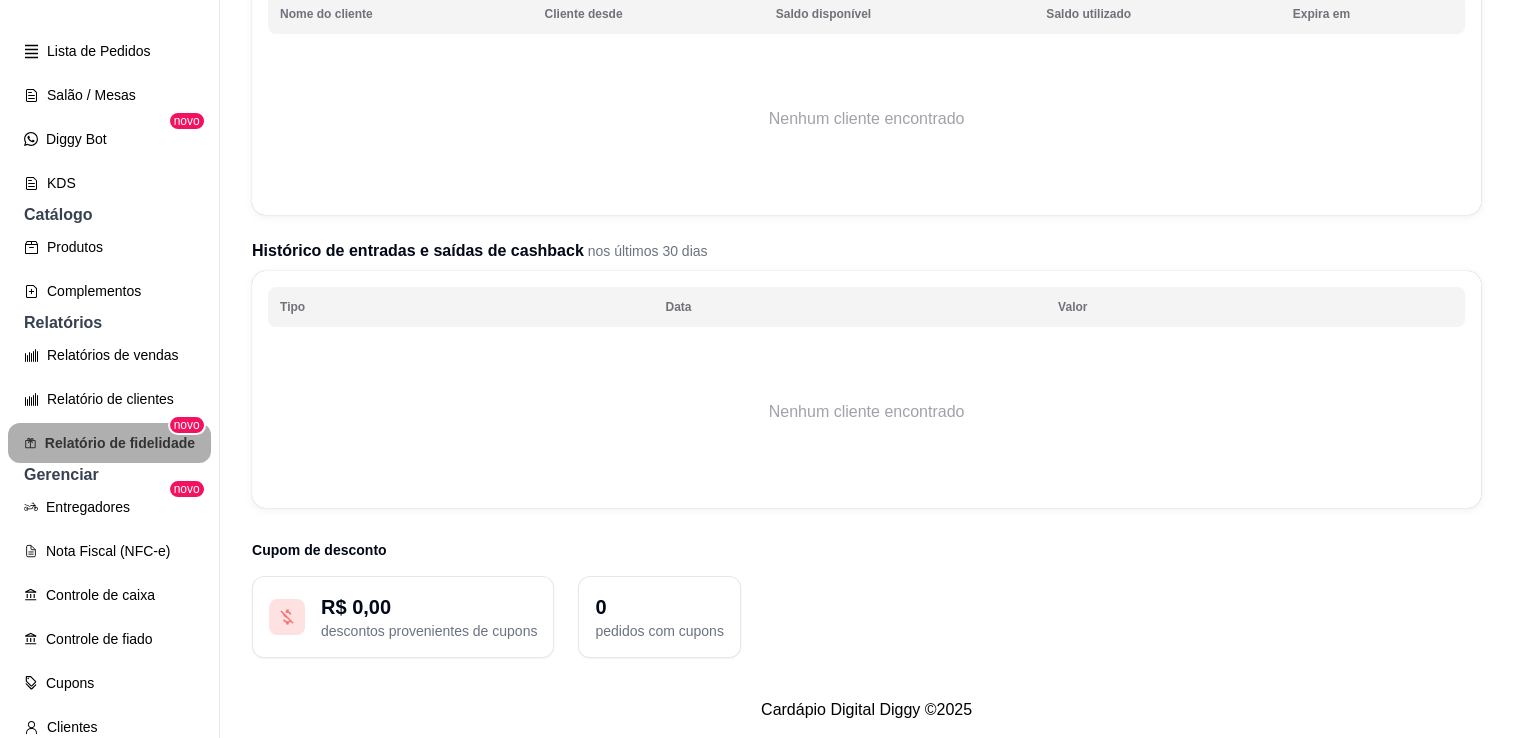 scroll, scrollTop: 0, scrollLeft: 0, axis: both 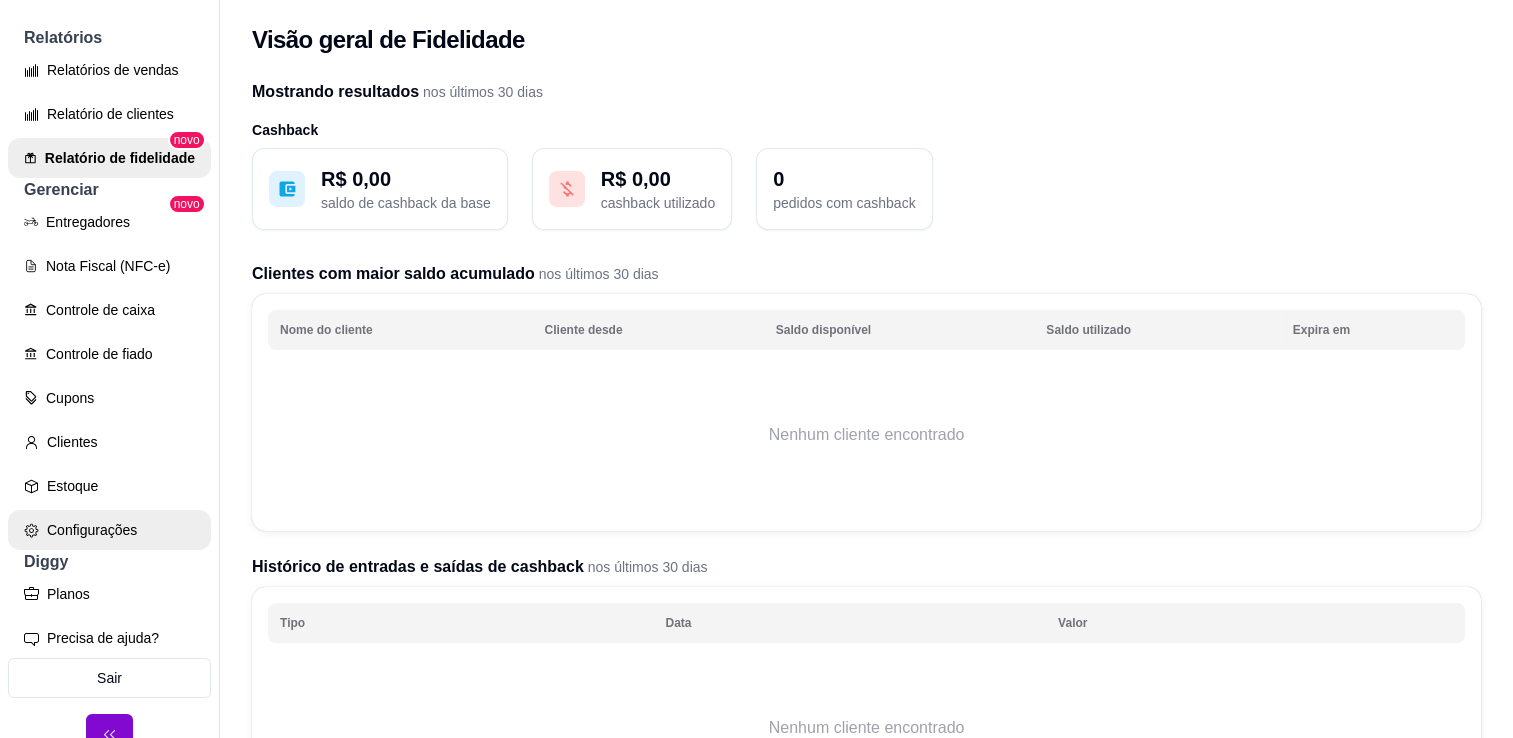 click on "Configurações" at bounding box center (109, 530) 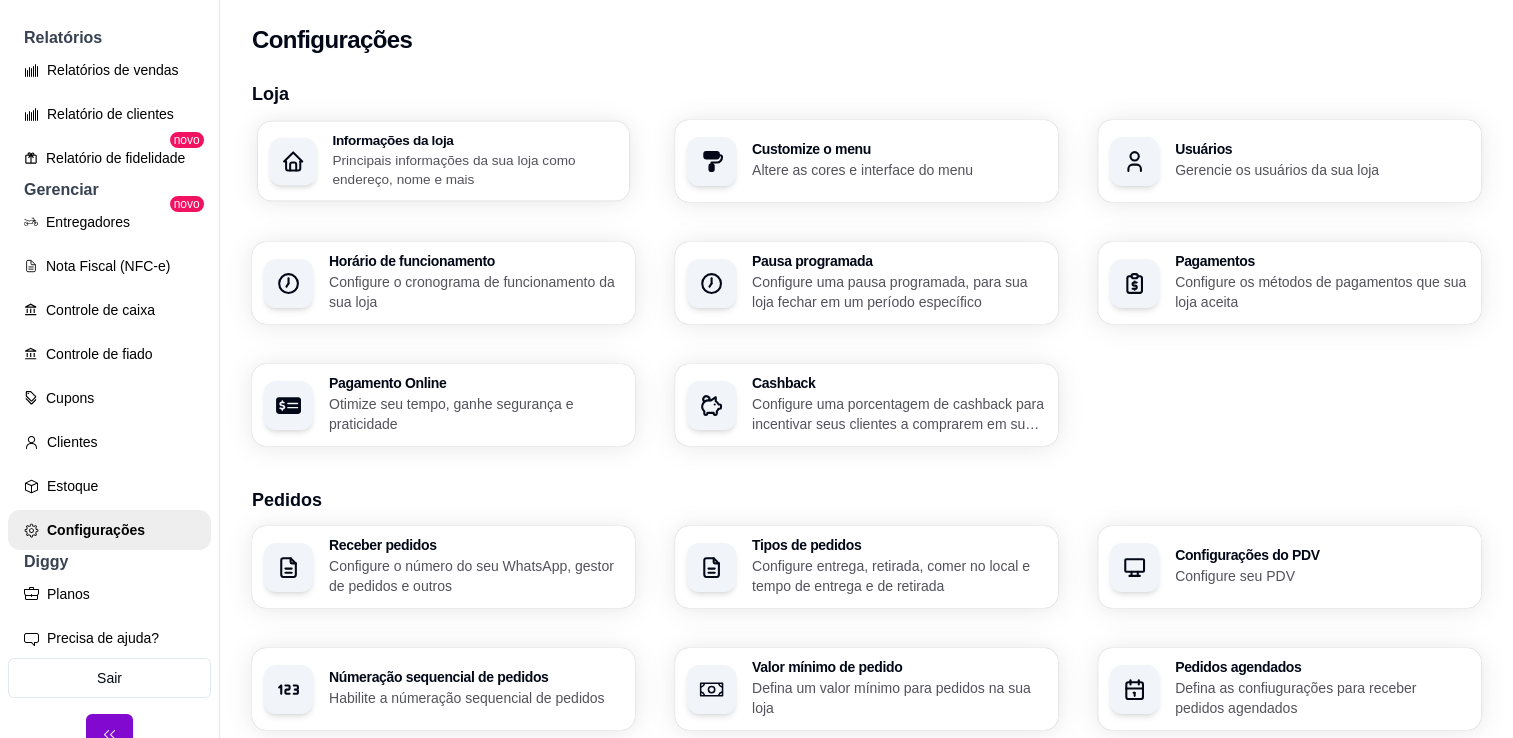 click on "Principais informações da sua loja como endereço, nome e mais" at bounding box center [474, 169] 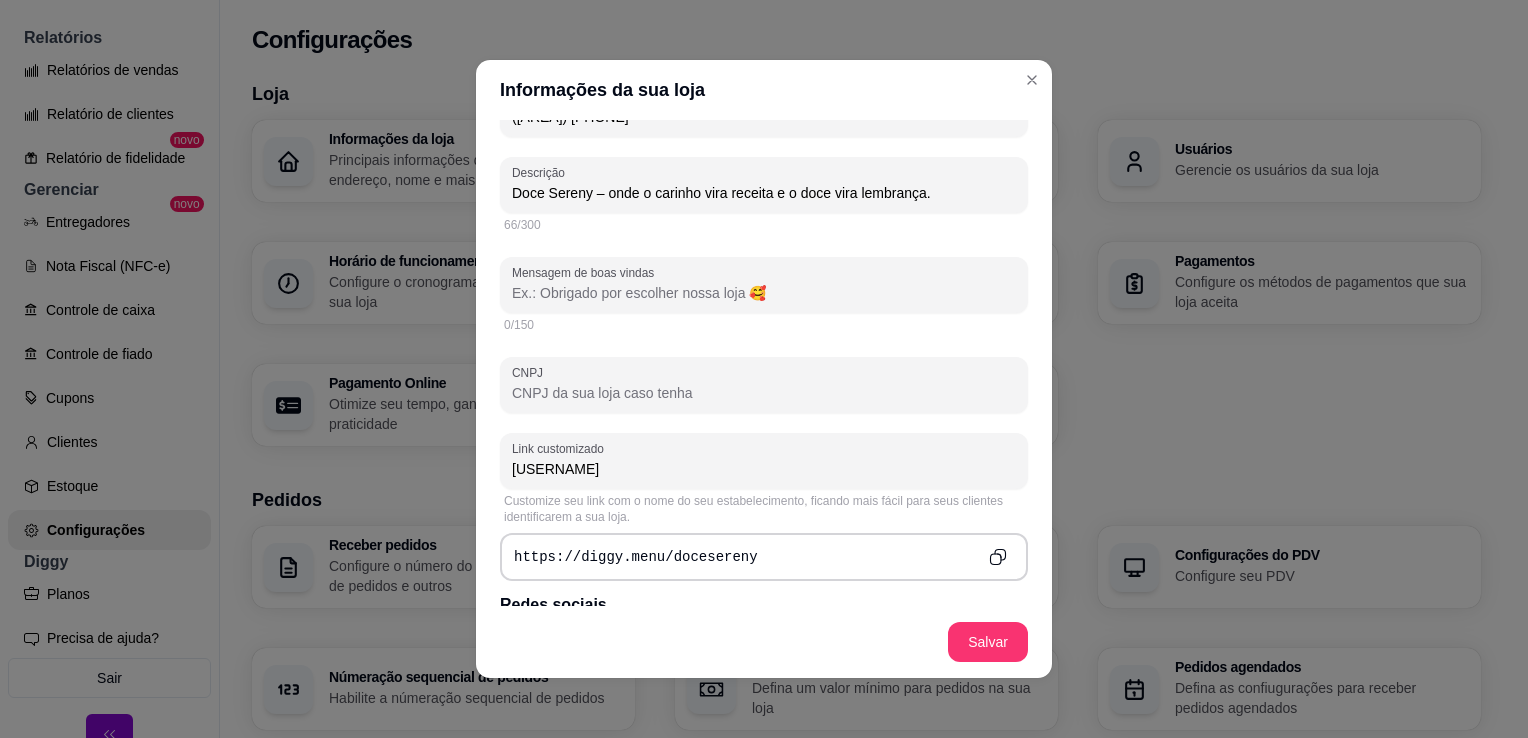 scroll, scrollTop: 492, scrollLeft: 0, axis: vertical 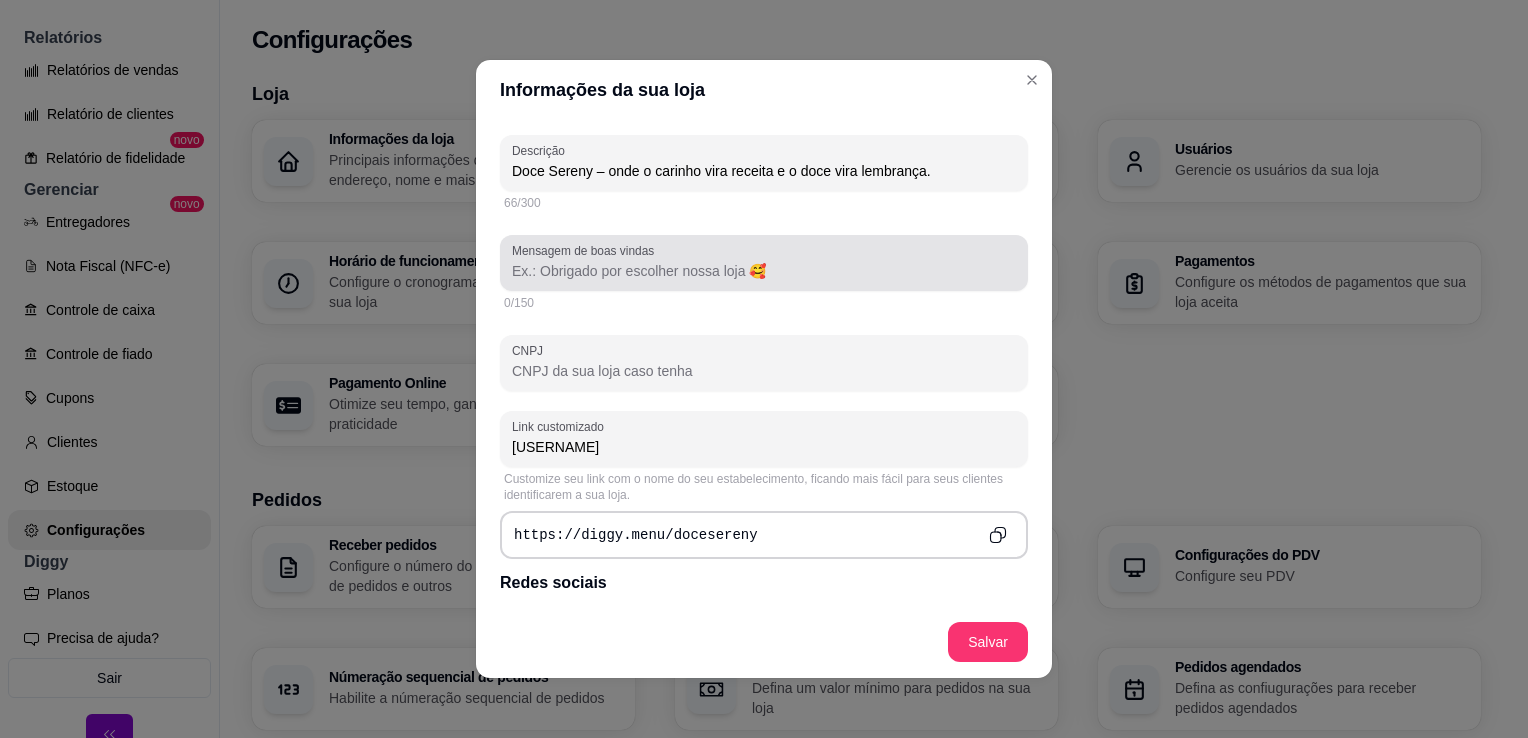 click on "Mensagem de boas vindas" at bounding box center (764, 263) 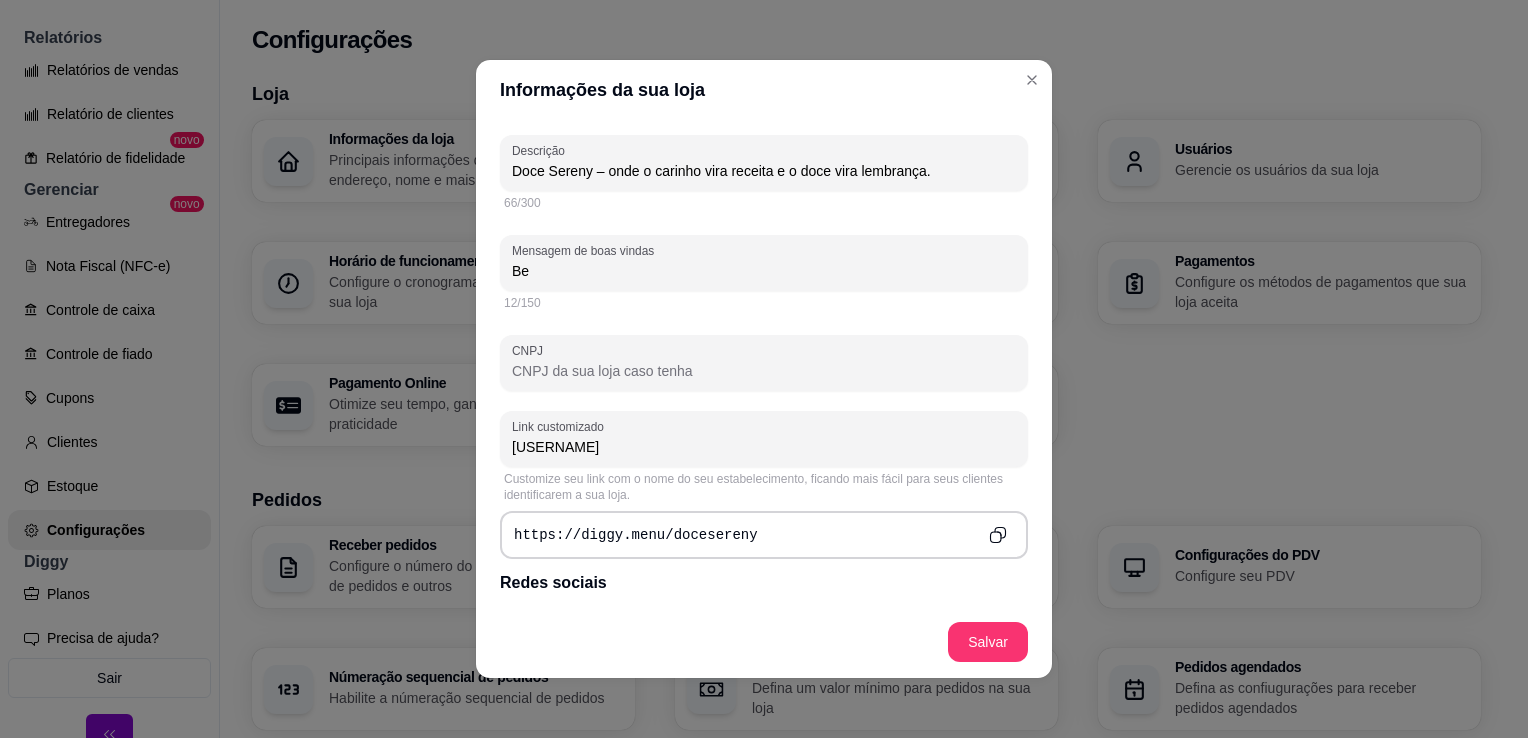 type on "B" 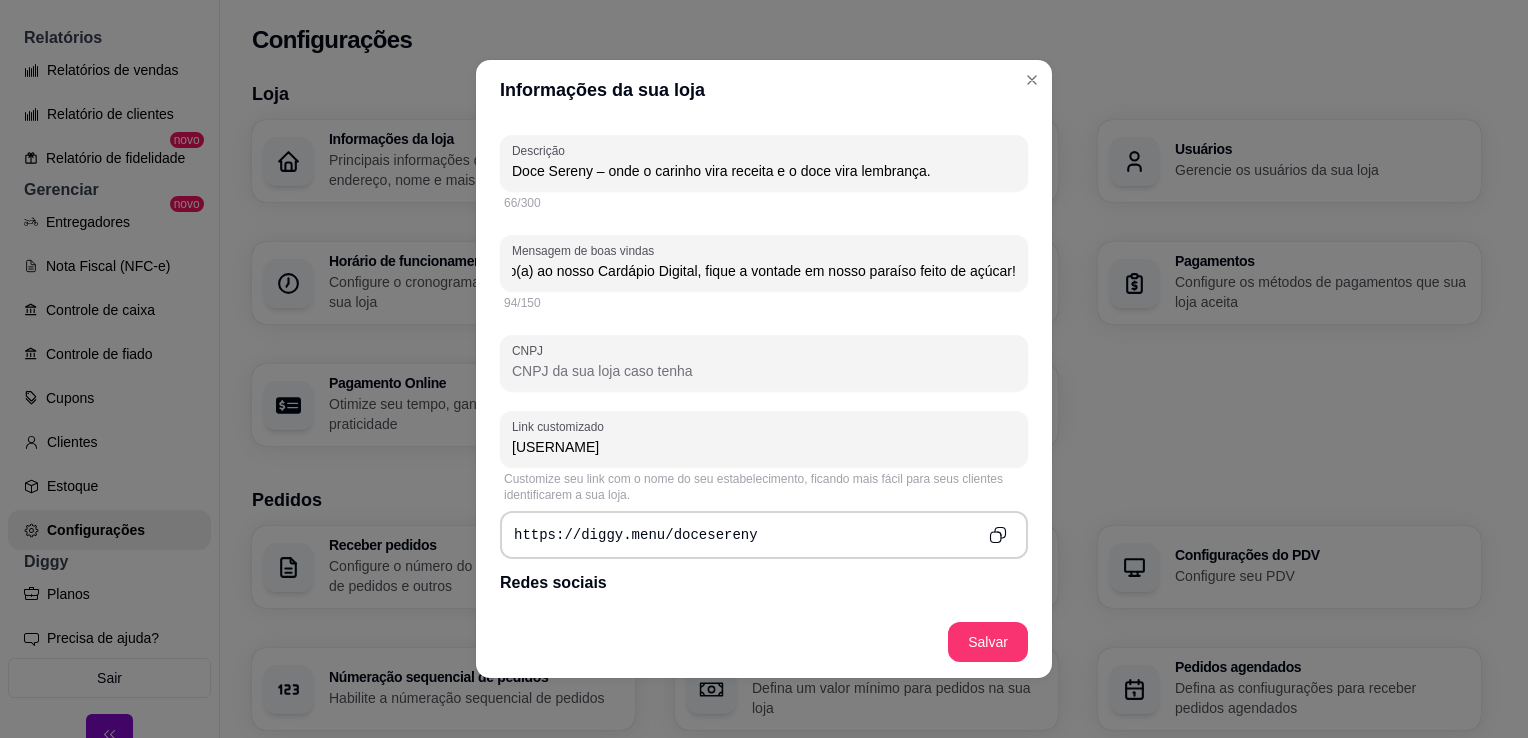 scroll, scrollTop: 0, scrollLeft: 104, axis: horizontal 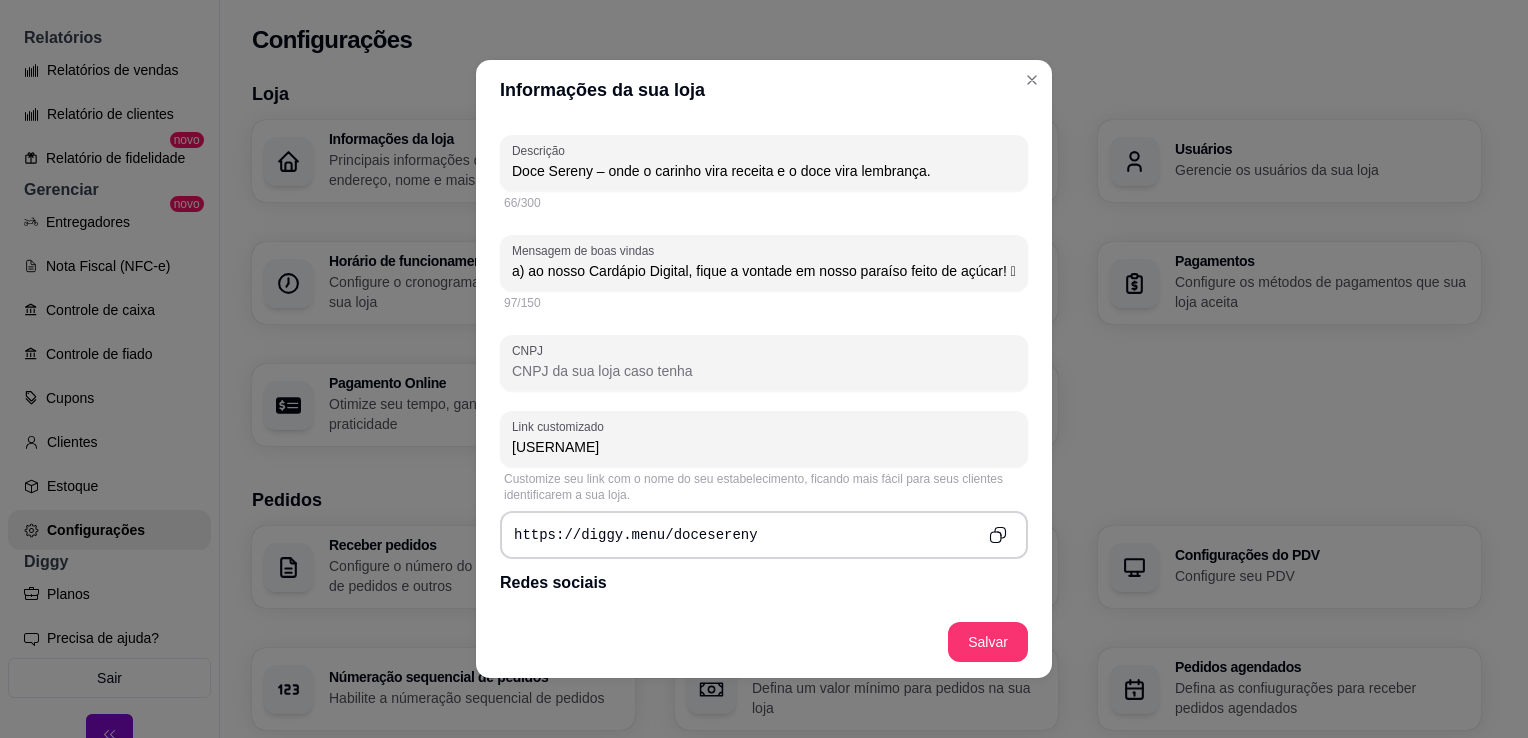 type on "Seja bem-vindo(a) ao nosso Cardápio Digital, fique a vontade em nosso paraíso feito de açúcar! 🩵" 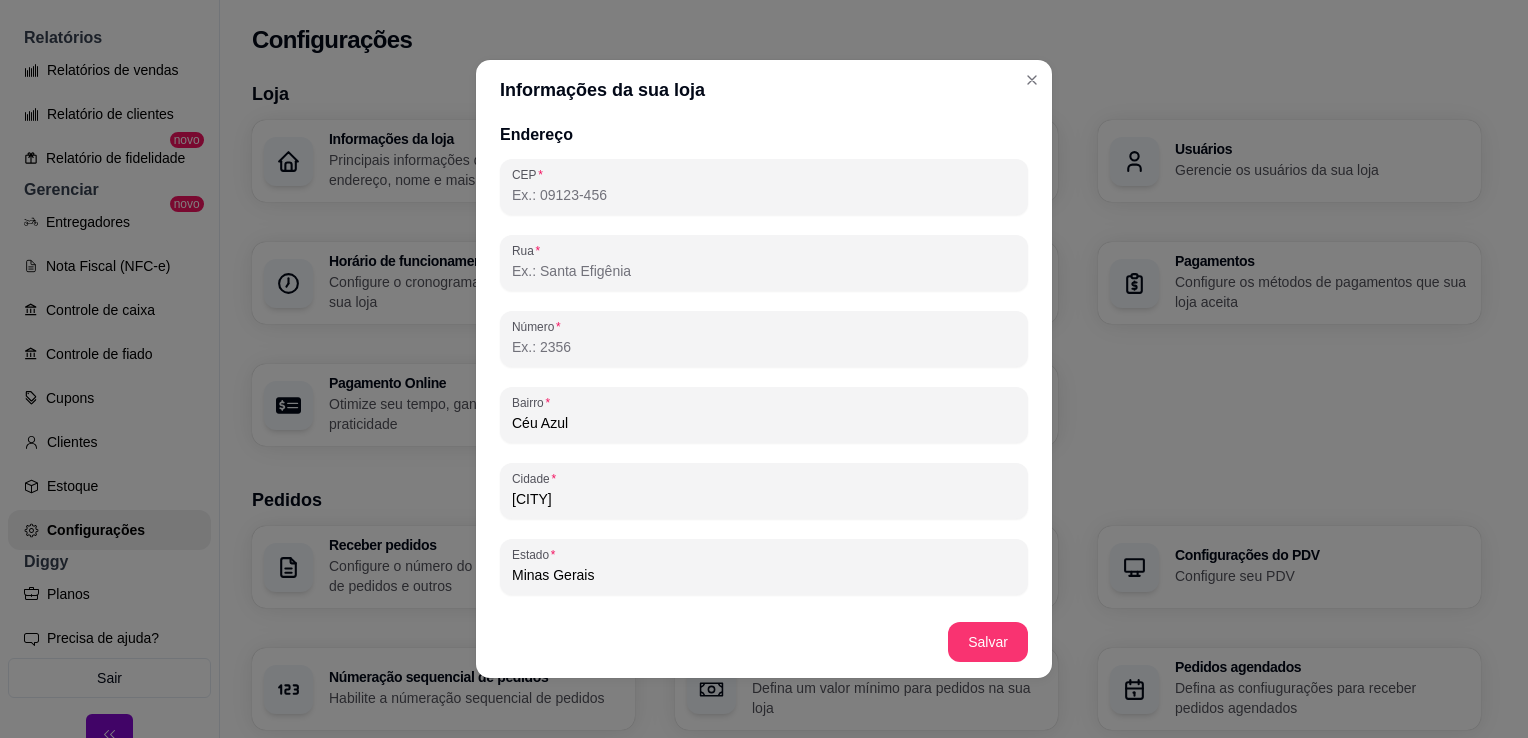 scroll, scrollTop: 1190, scrollLeft: 0, axis: vertical 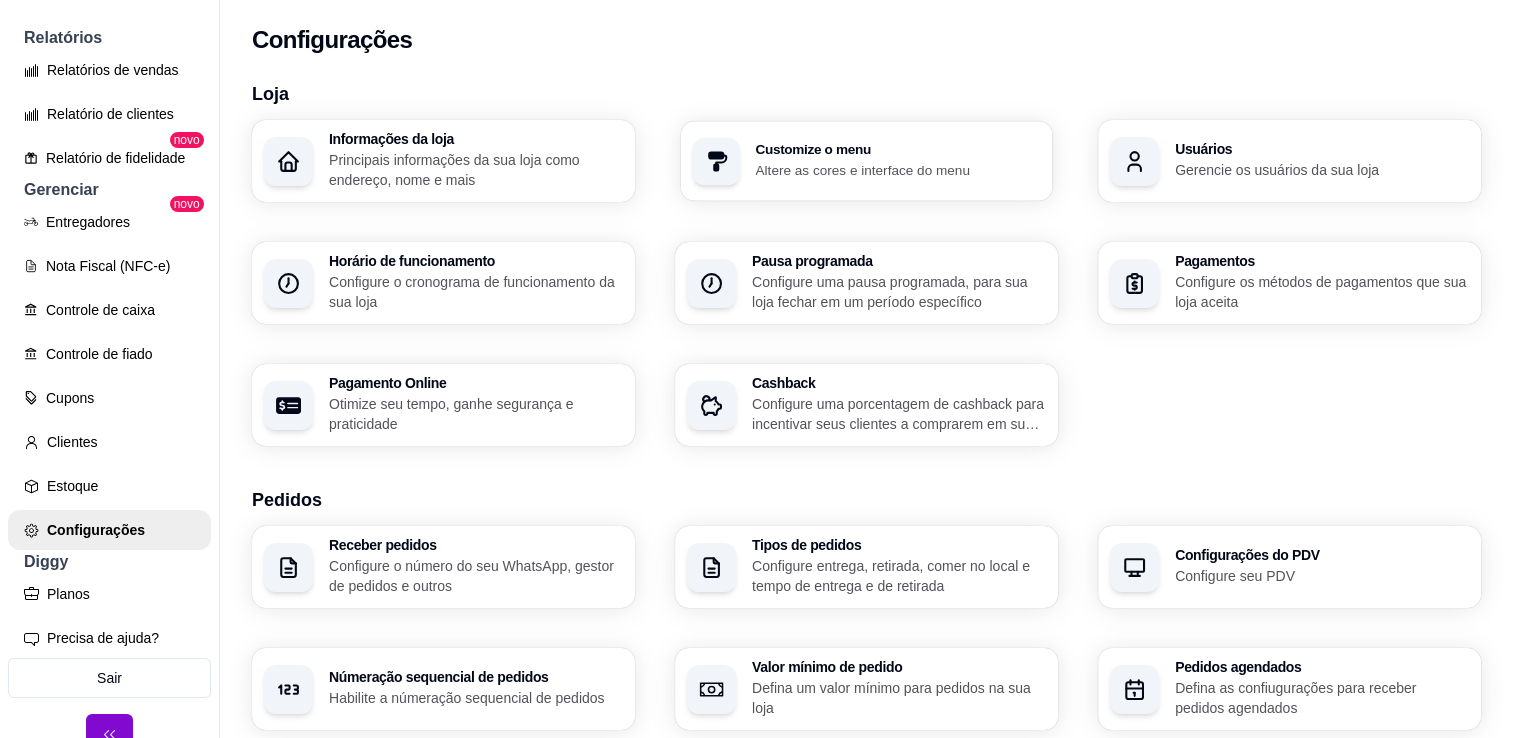 click on "Customize o menu Altere as cores e interface do menu" at bounding box center [897, 161] 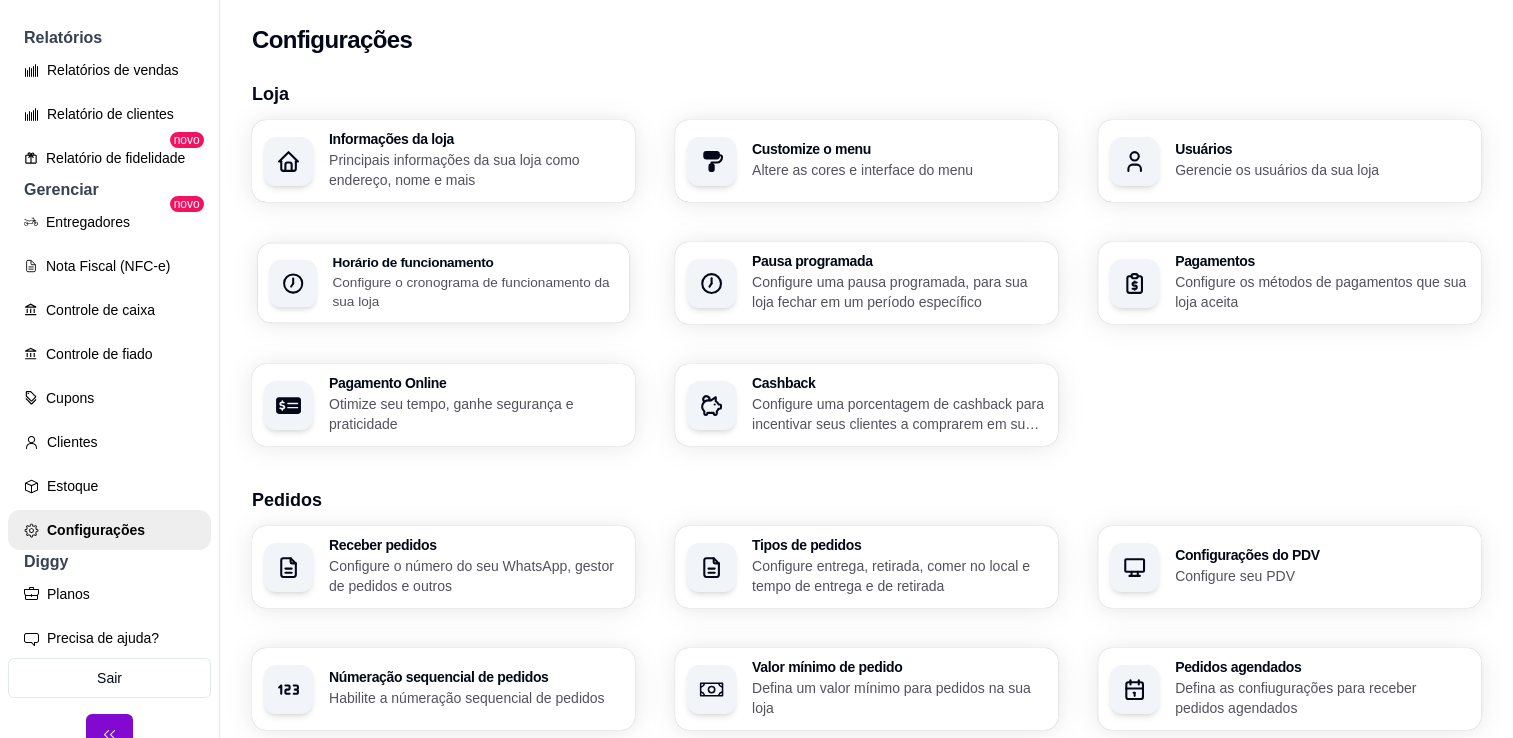 click on "Configure o cronograma de funcionamento da sua loja" at bounding box center [474, 291] 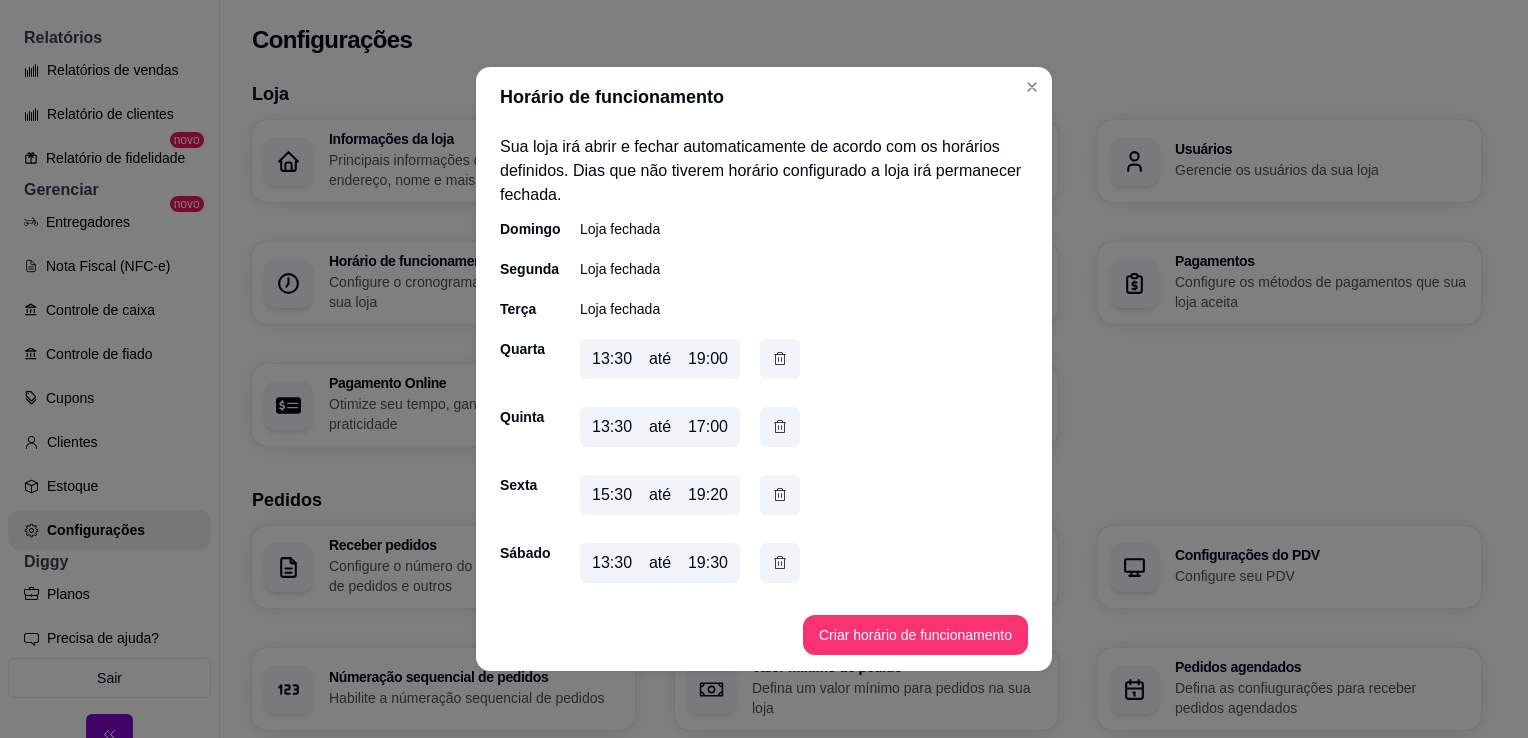 drag, startPoint x: 842, startPoint y: 498, endPoint x: 915, endPoint y: 517, distance: 75.43209 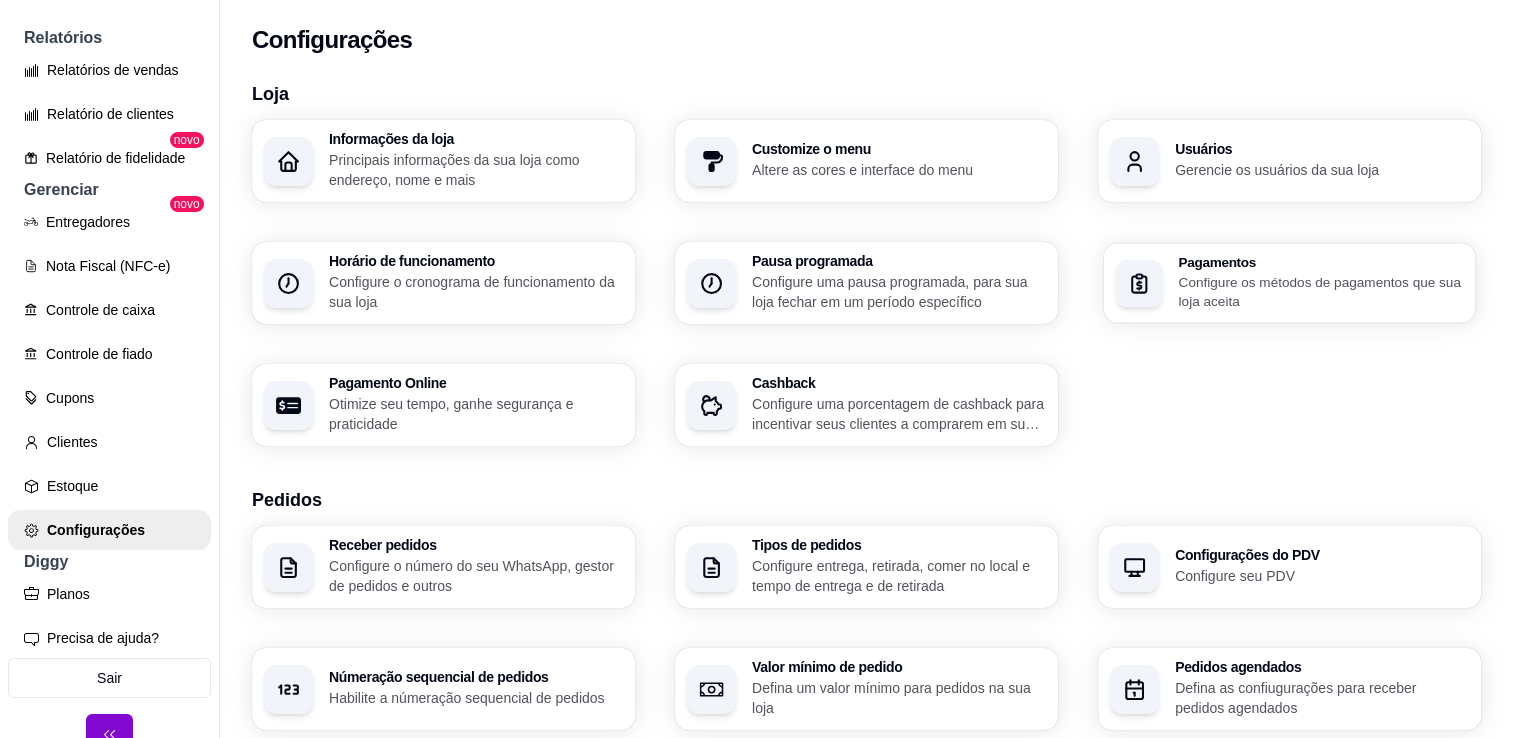 click on "Configure os métodos de pagamentos que sua loja aceita" at bounding box center [1320, 291] 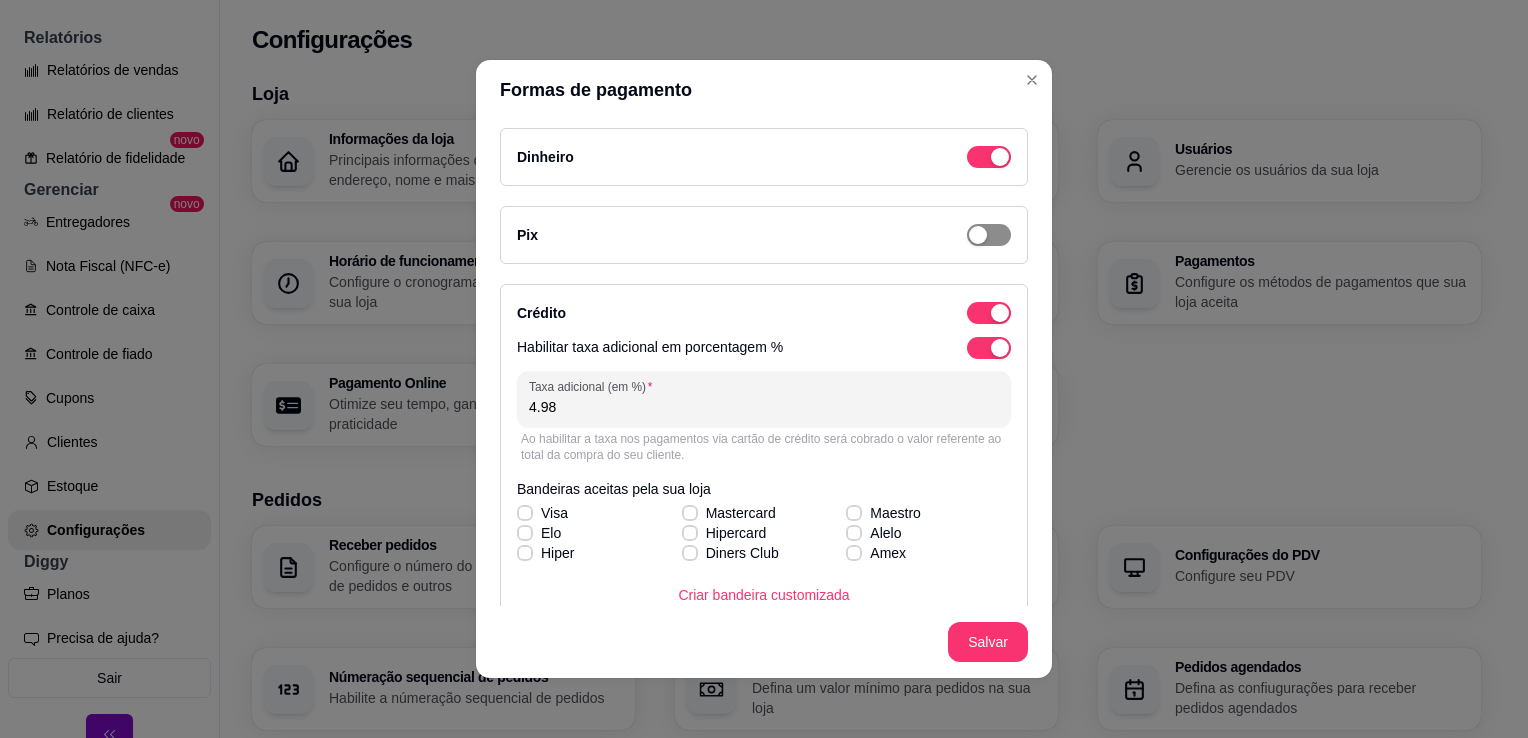 click at bounding box center (989, 157) 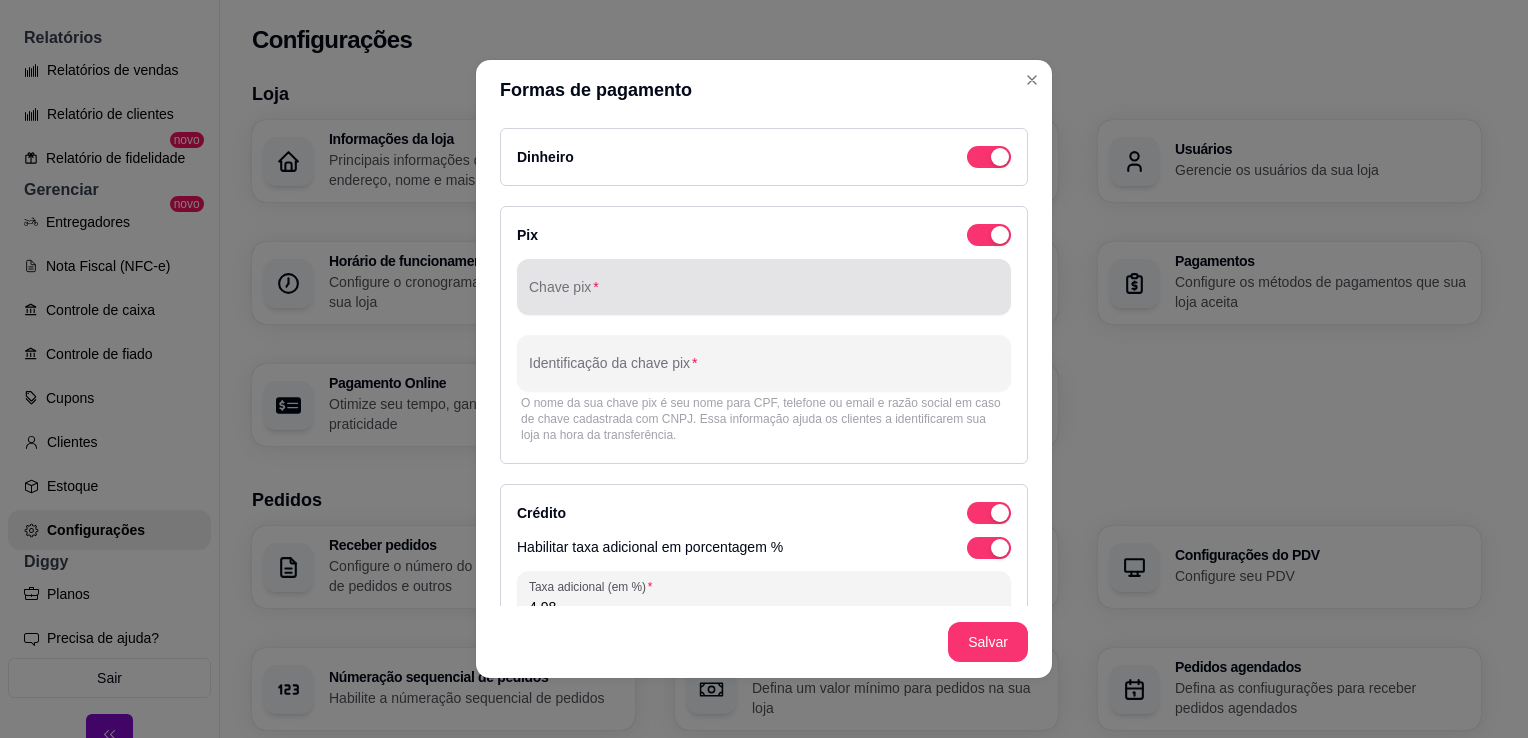 click at bounding box center [764, 287] 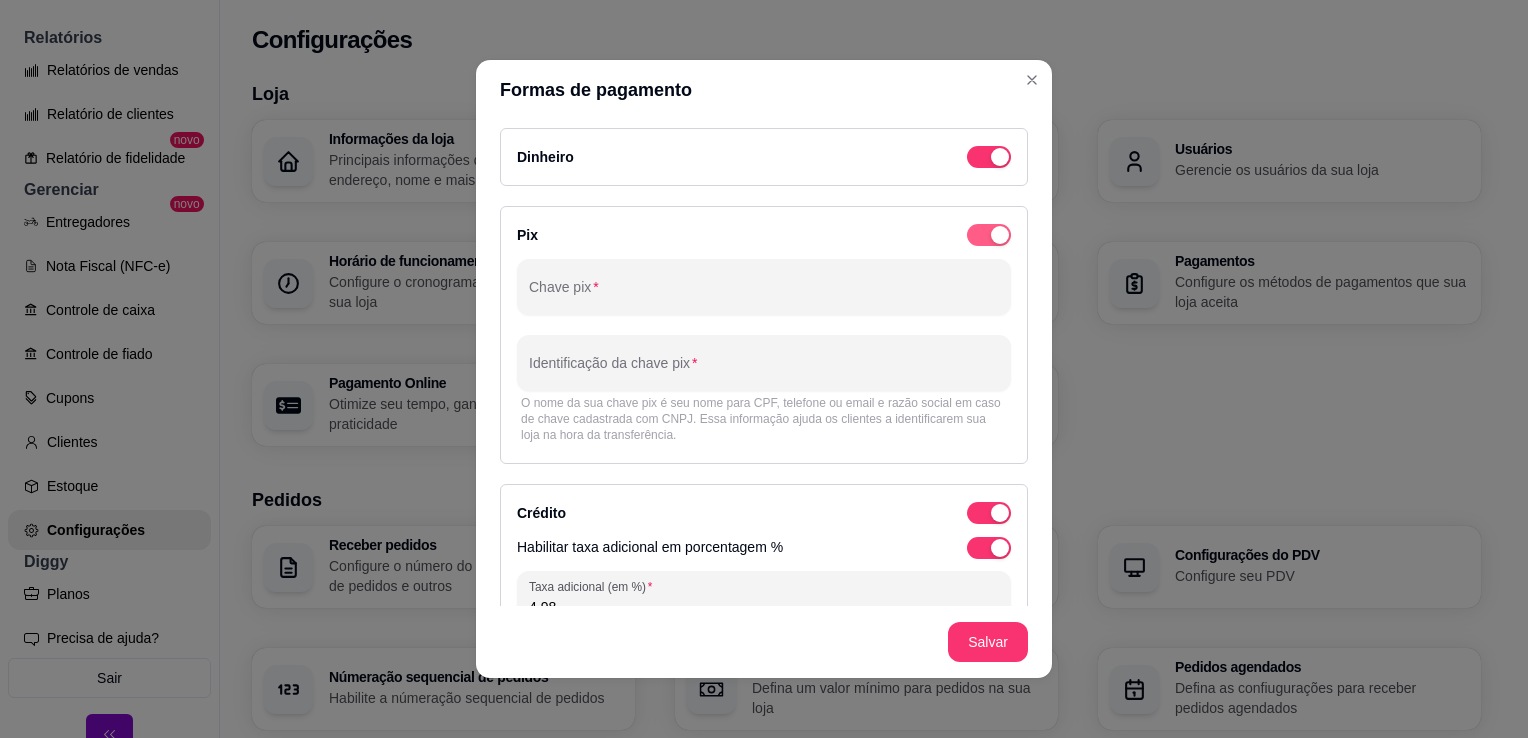 click at bounding box center (989, 157) 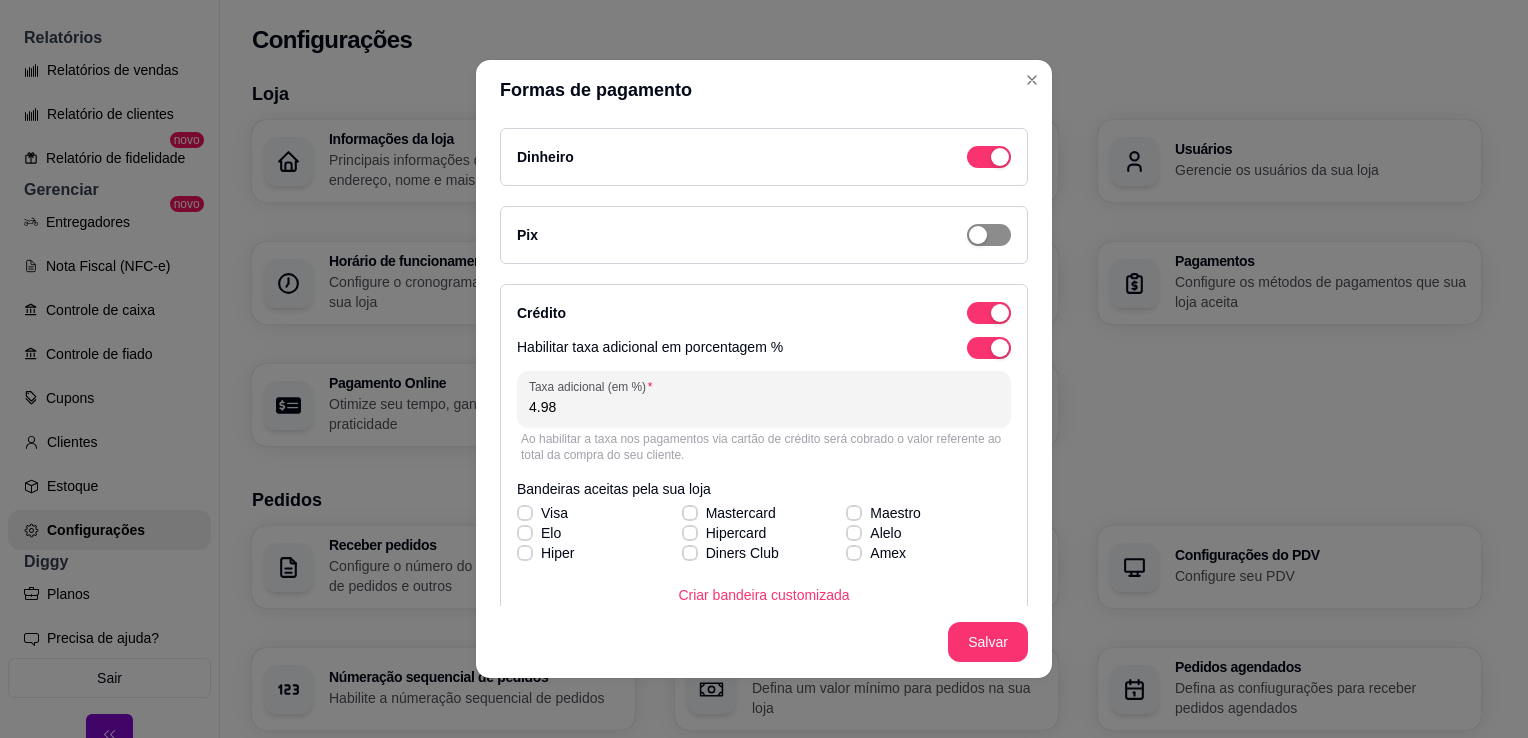 click at bounding box center (989, 235) 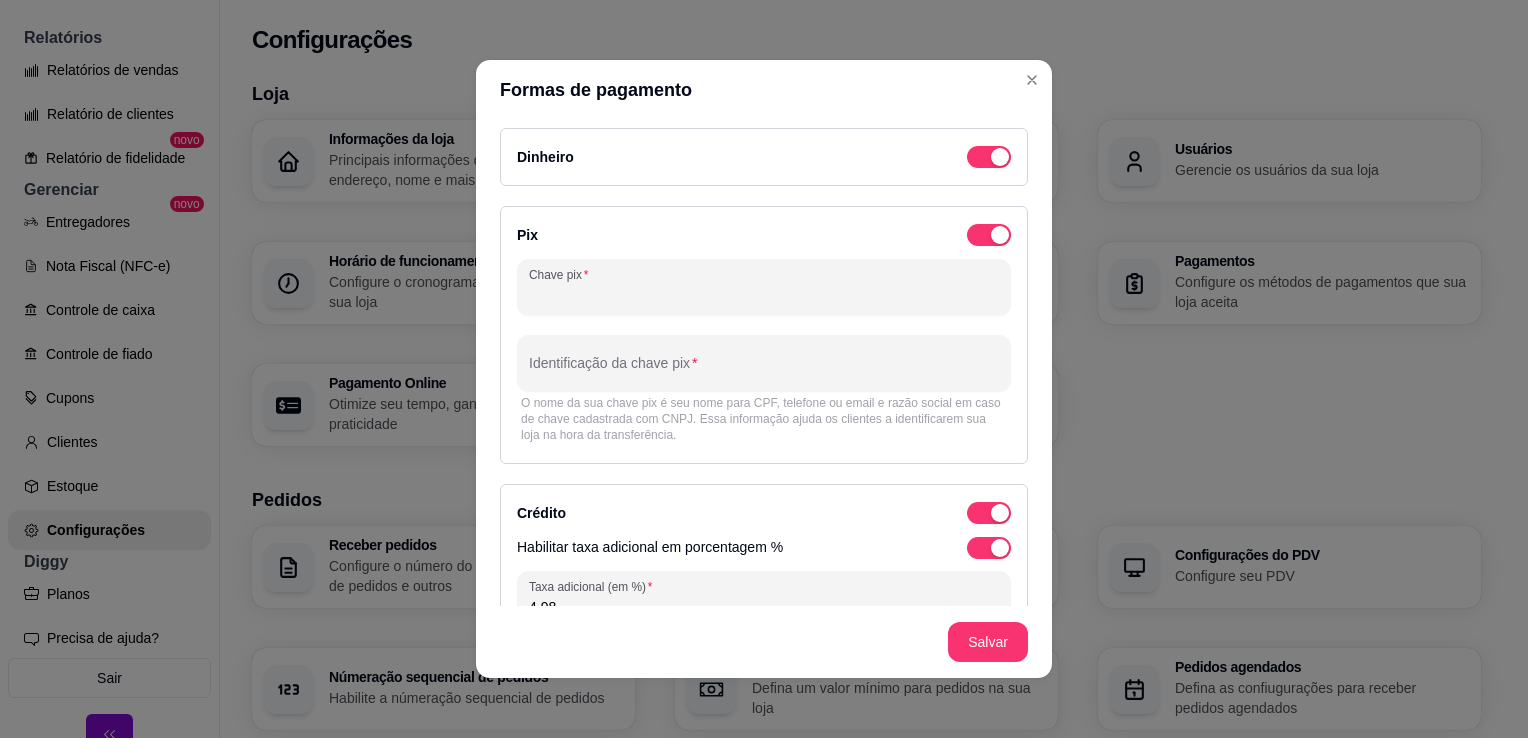 click on "Chave pix" at bounding box center (764, 295) 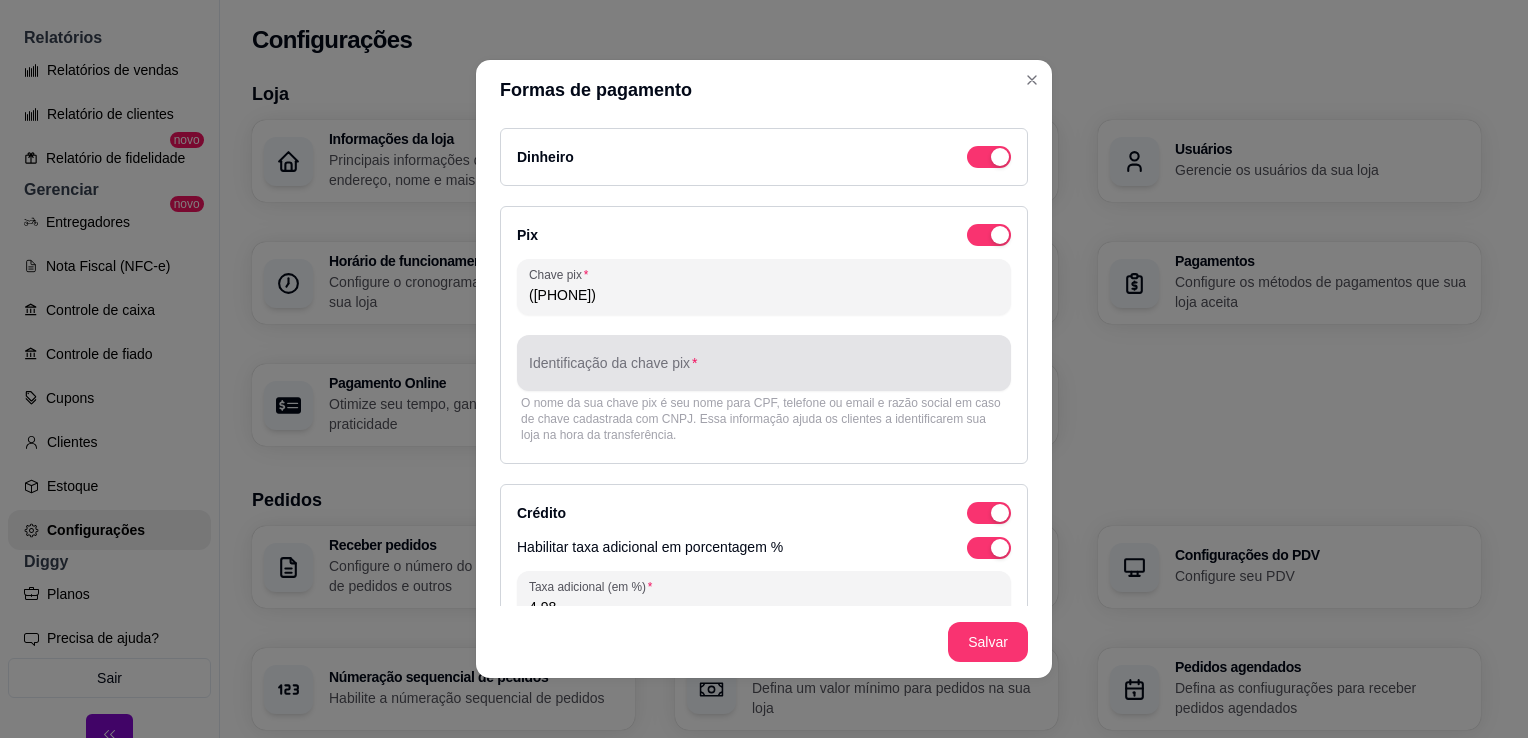 type on "([PHONE])" 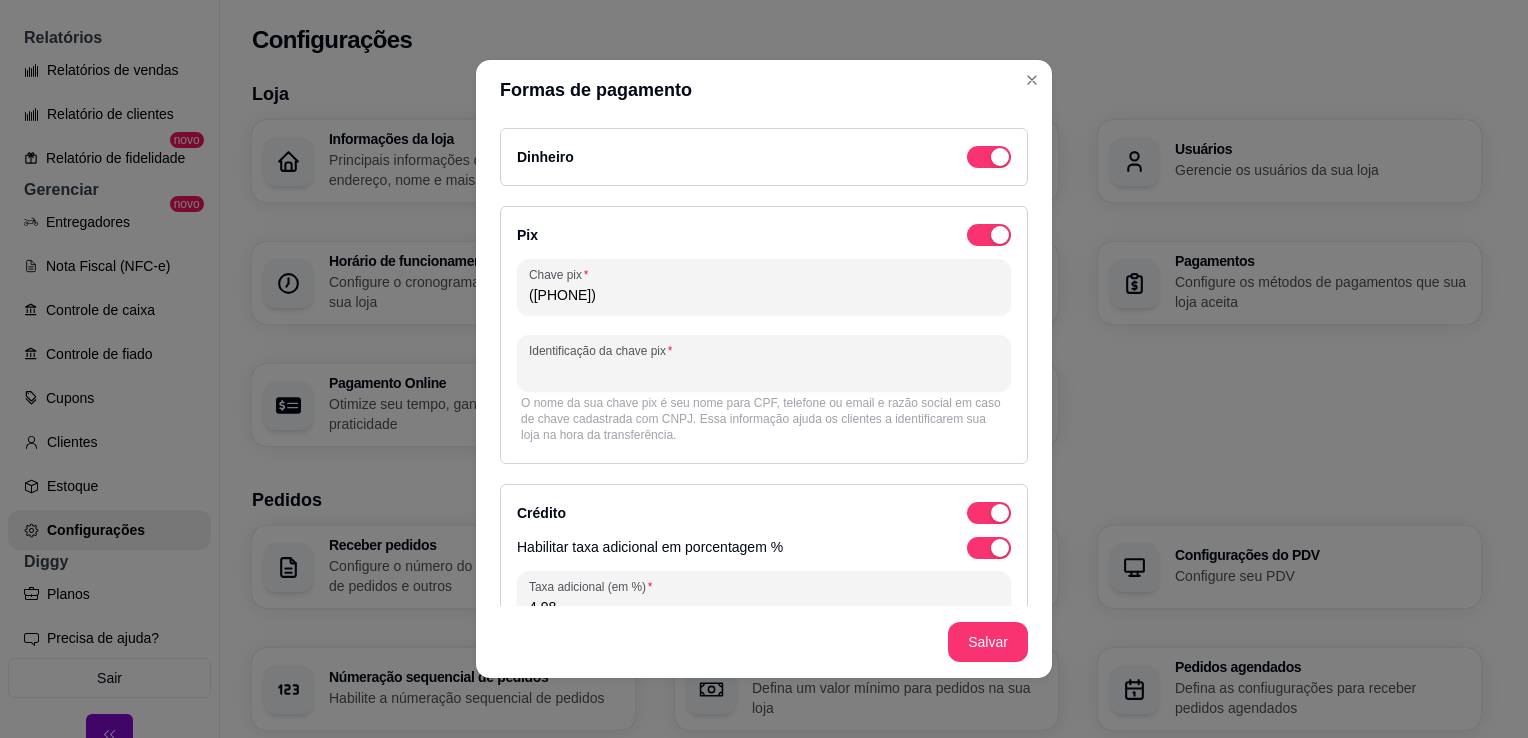 click on "Identificação da chave pix" at bounding box center (764, 371) 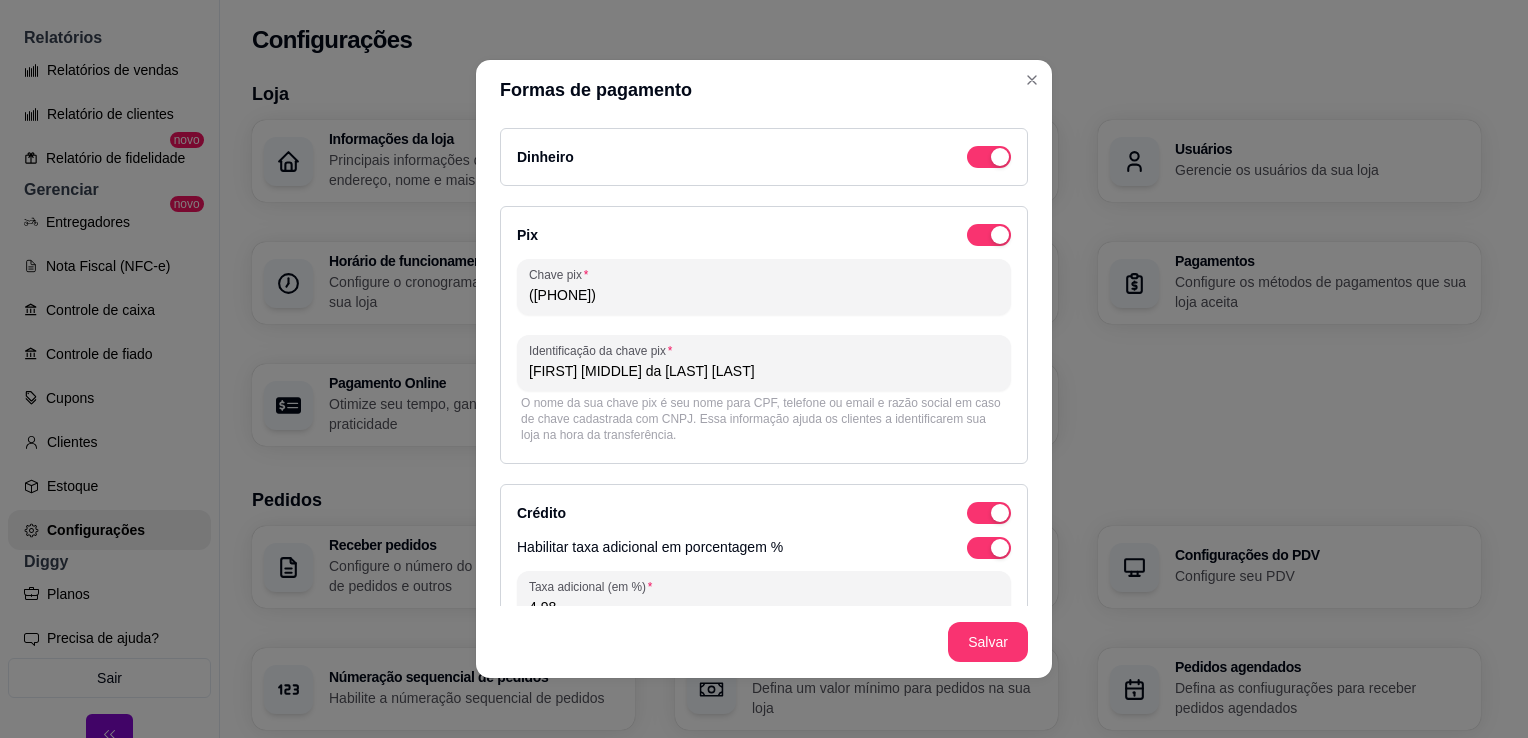 type on "[FIRST] [MIDDLE] da [LAST] [LAST]" 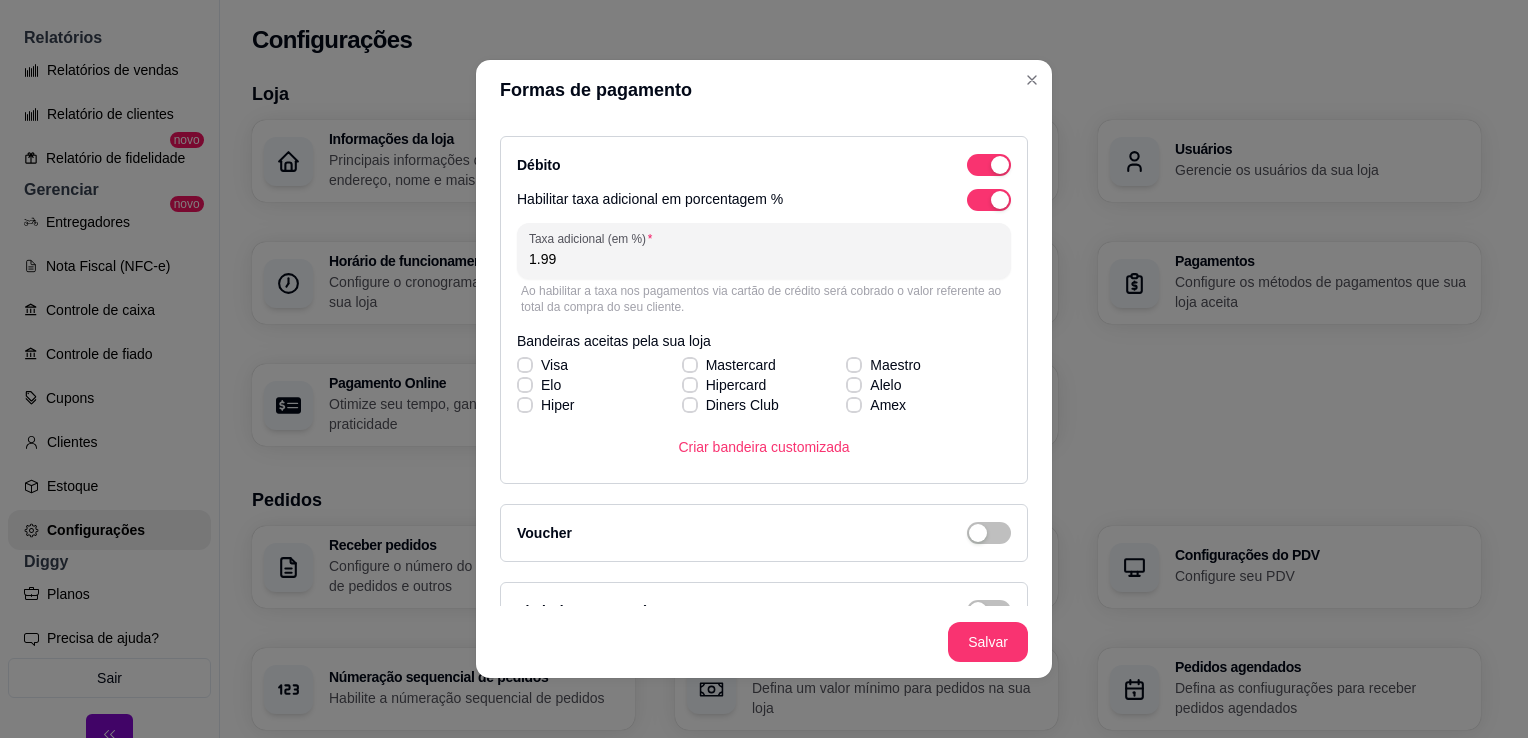 scroll, scrollTop: 755, scrollLeft: 0, axis: vertical 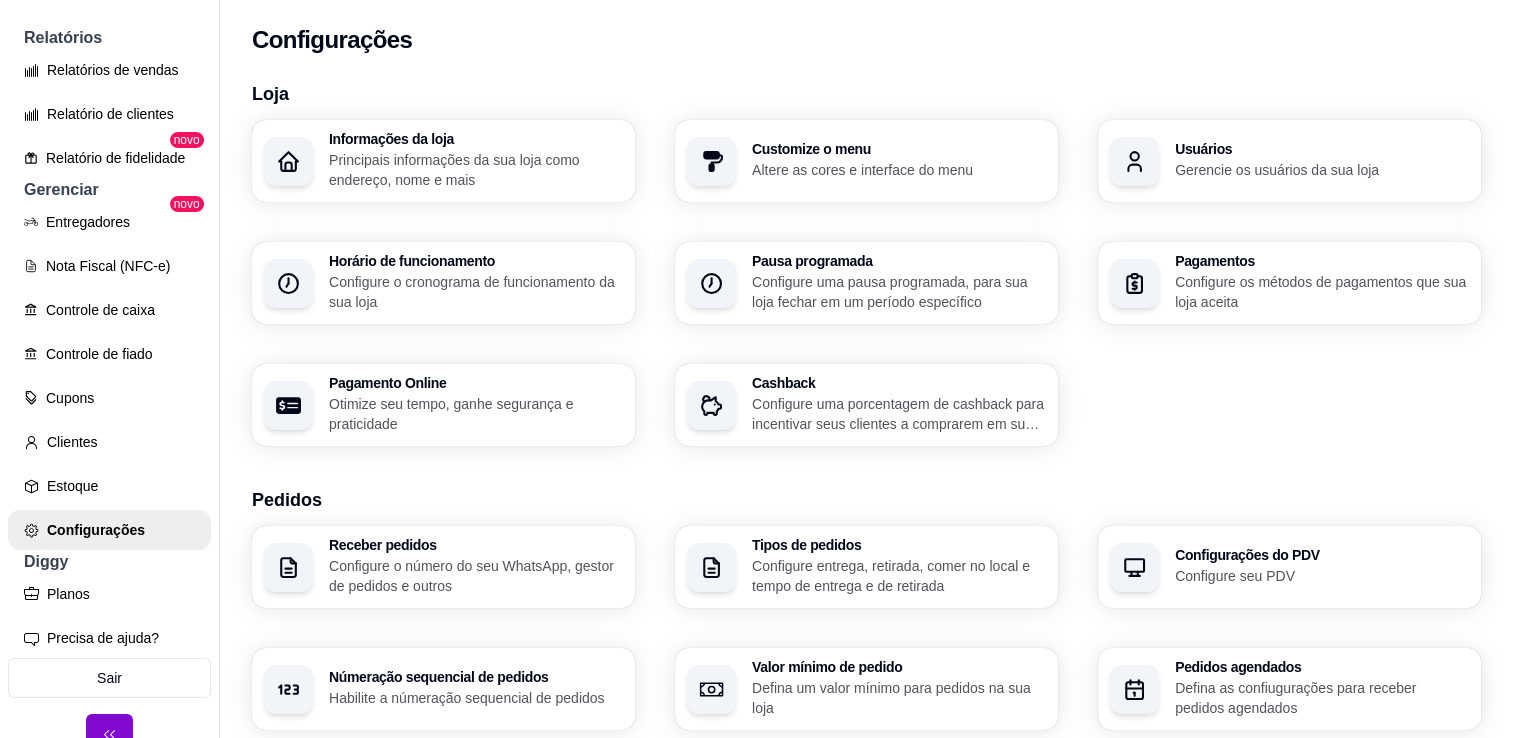 click on "Otimize seu tempo, ganhe segurança e praticidade" at bounding box center (476, 414) 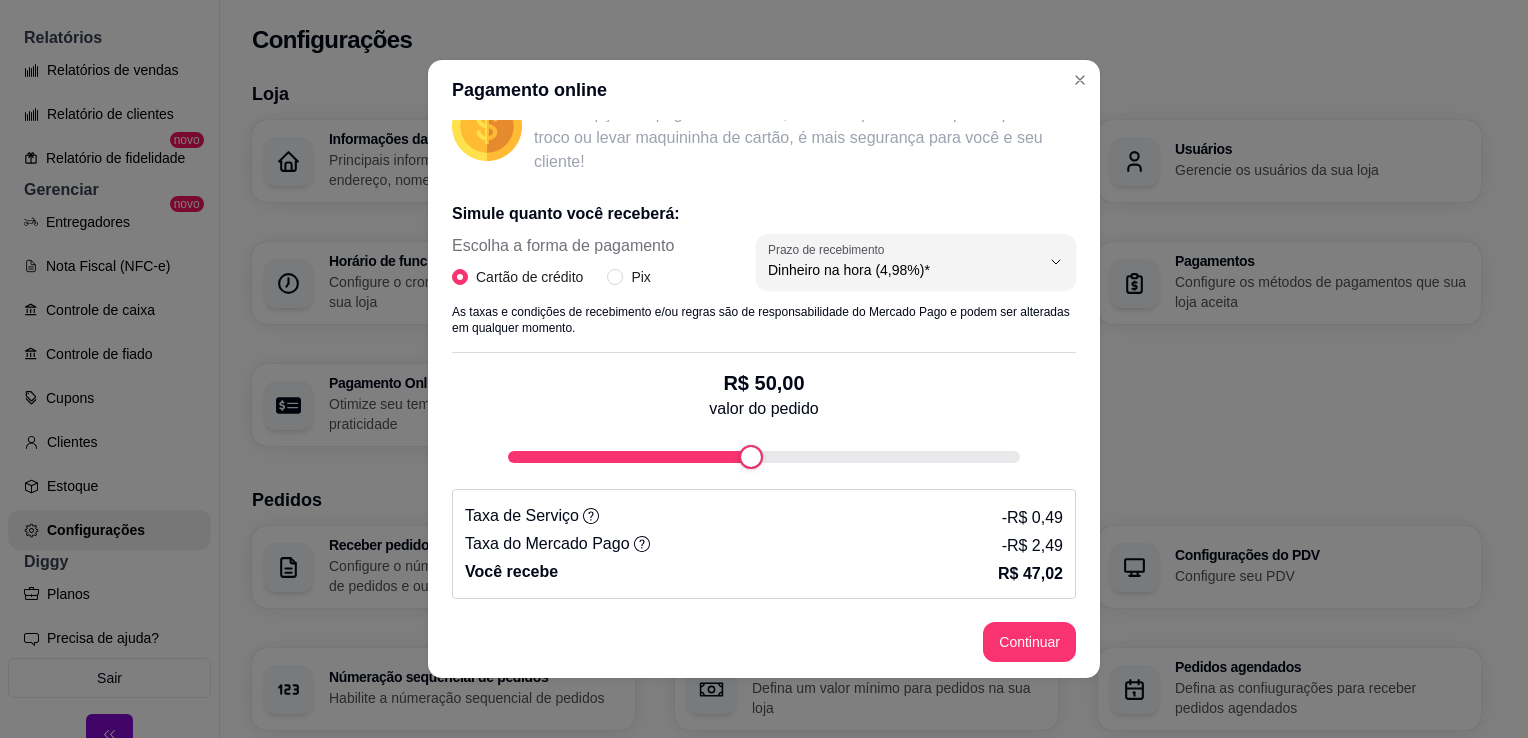 scroll, scrollTop: 316, scrollLeft: 0, axis: vertical 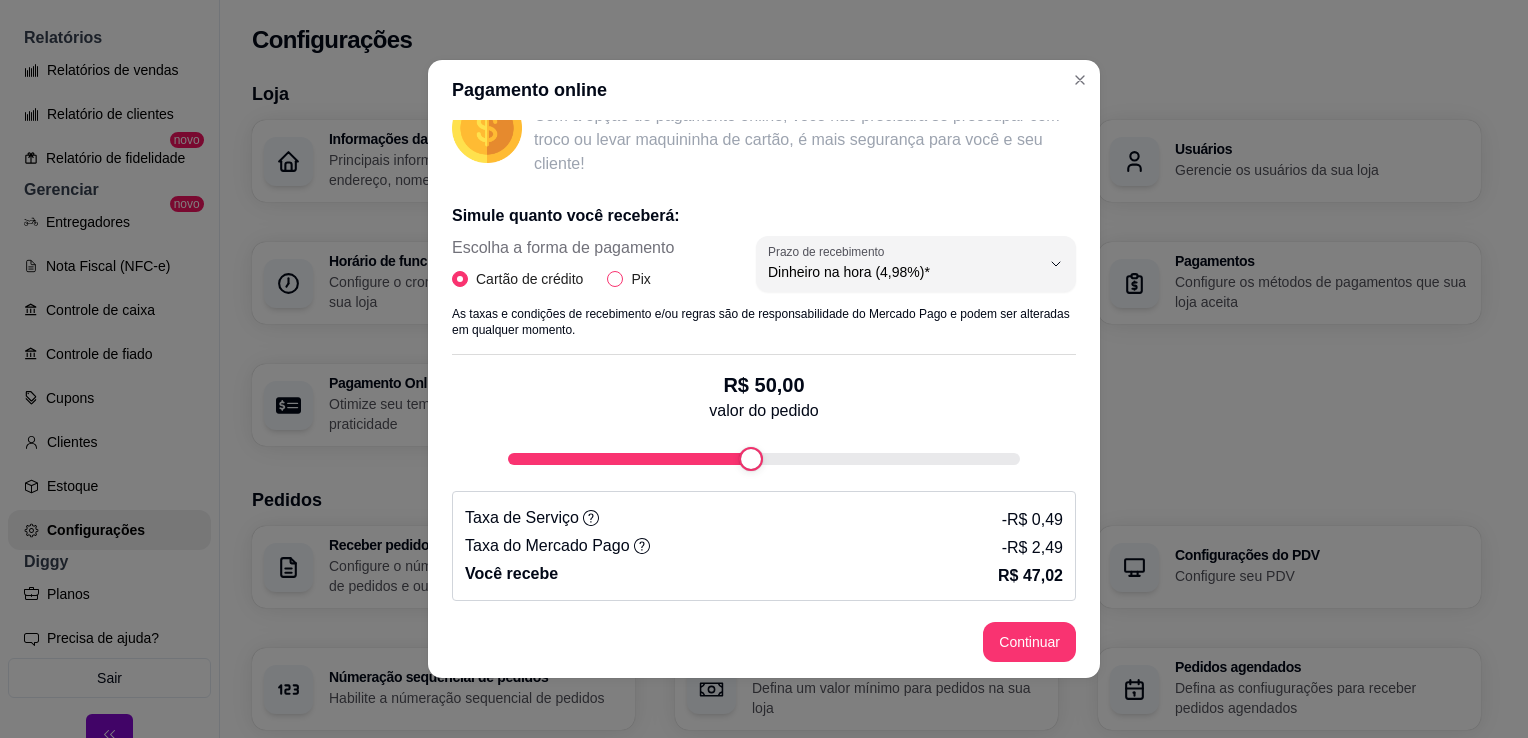 click on "Pix" at bounding box center [640, 279] 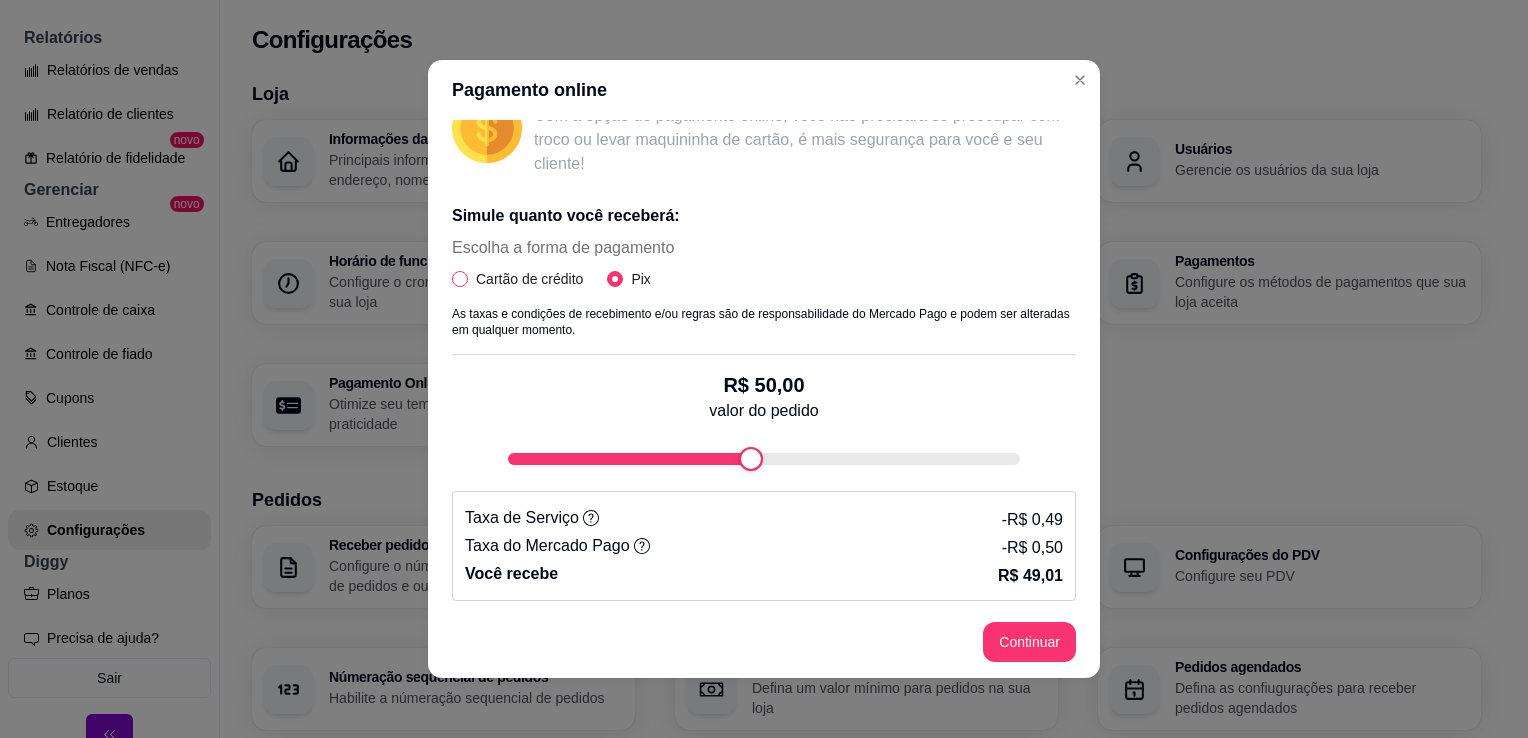 click on "Cartão de crédito" at bounding box center [529, 279] 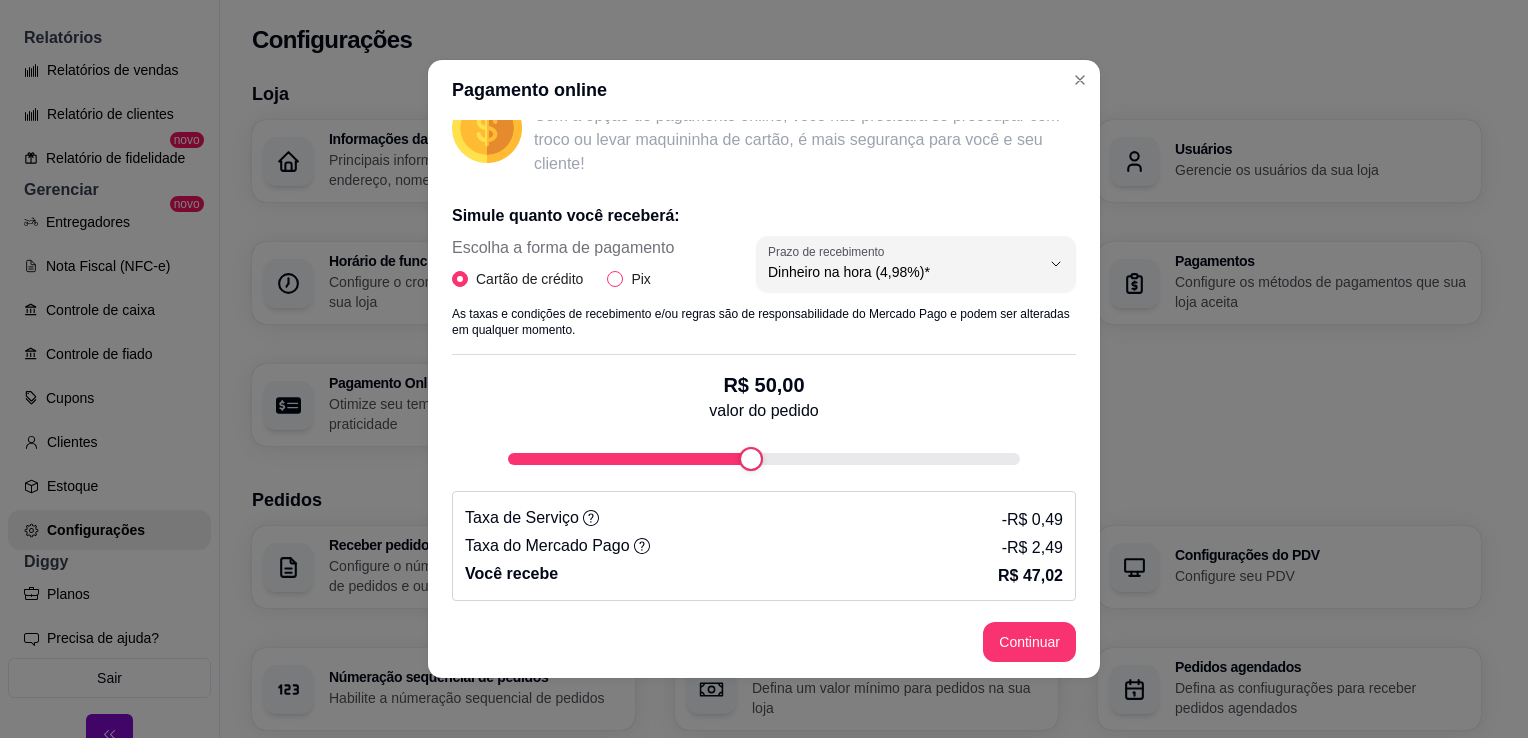 click on "Pix" at bounding box center (640, 279) 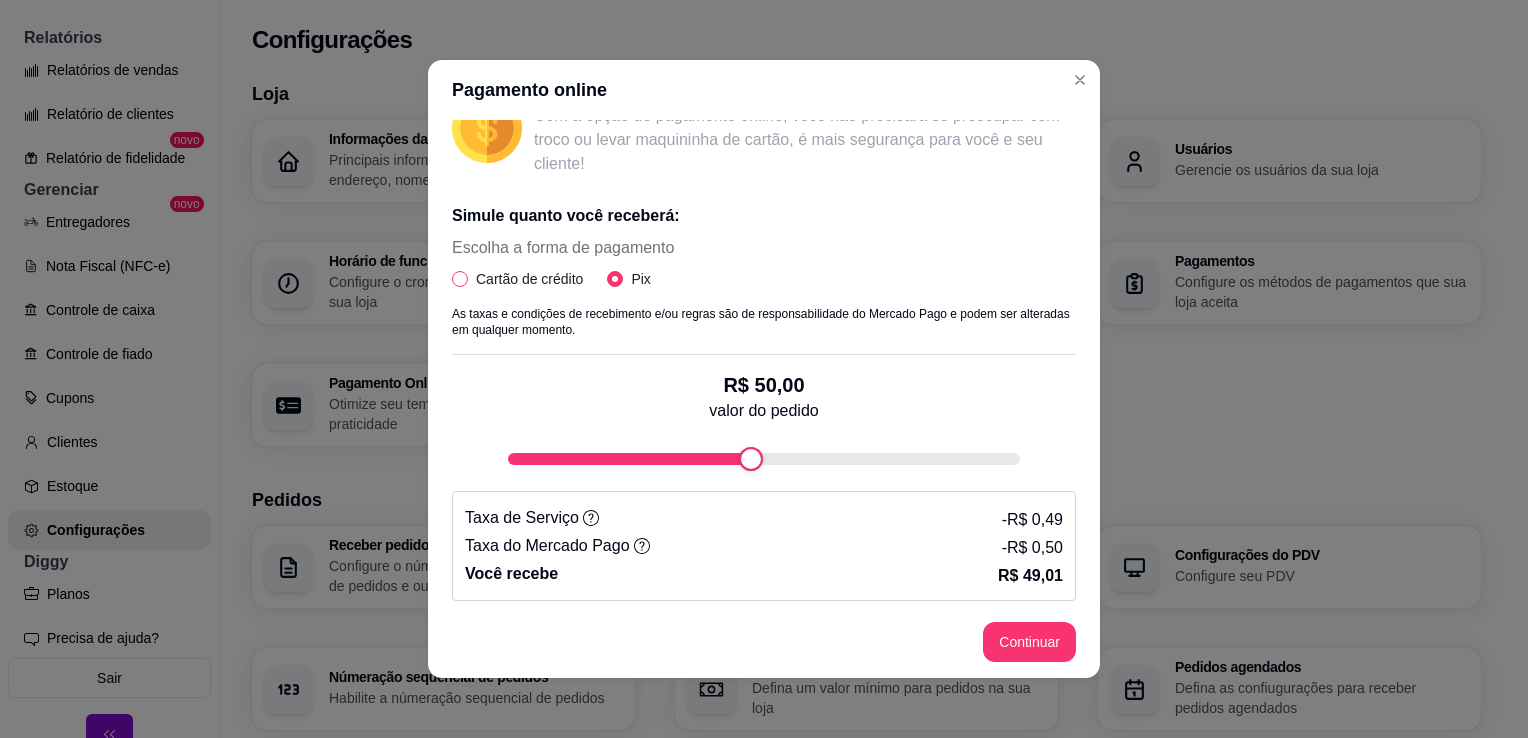 click on "Cartão de crédito" at bounding box center [529, 279] 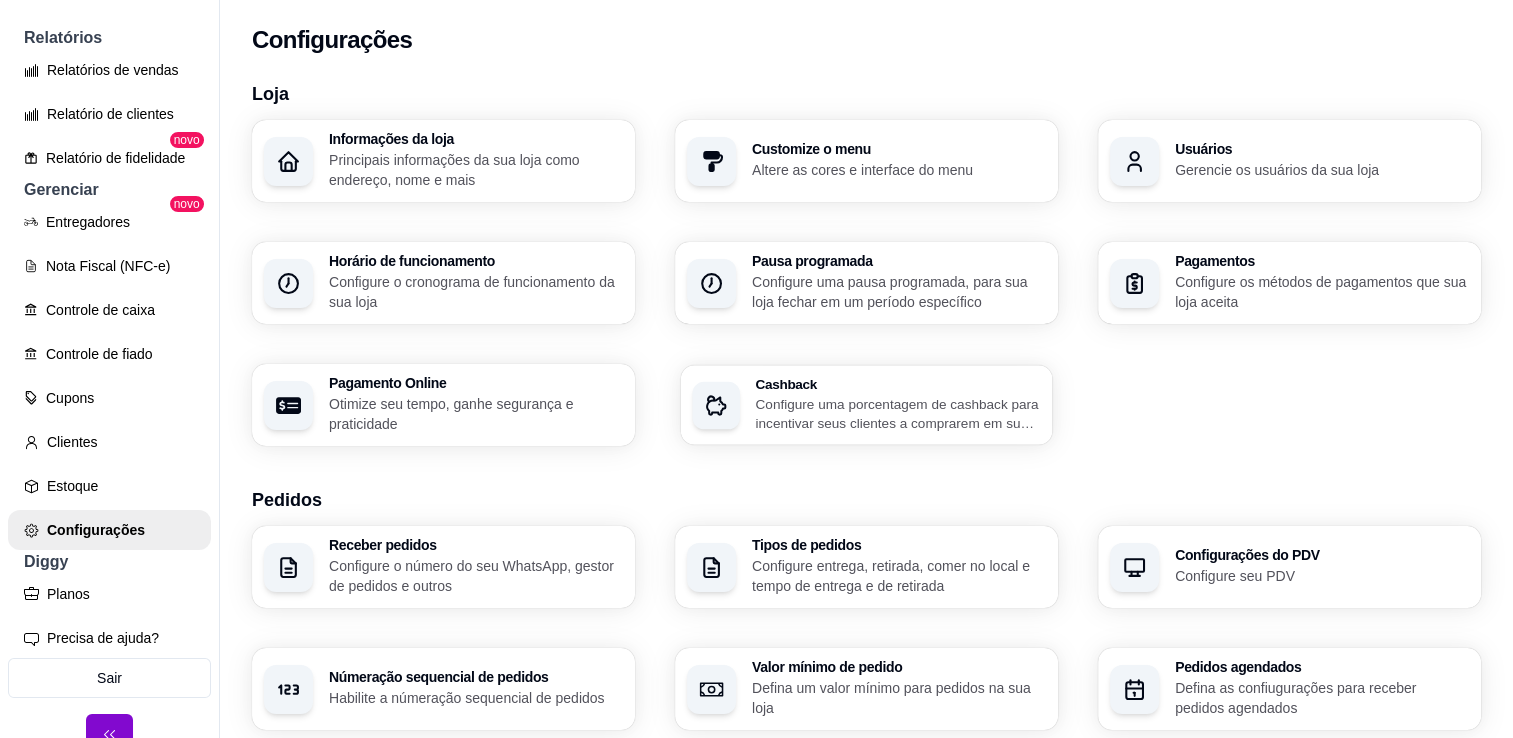 click on "Configure uma porcentagem de cashback para incentivar seus clientes a comprarem em sua loja" at bounding box center [897, 413] 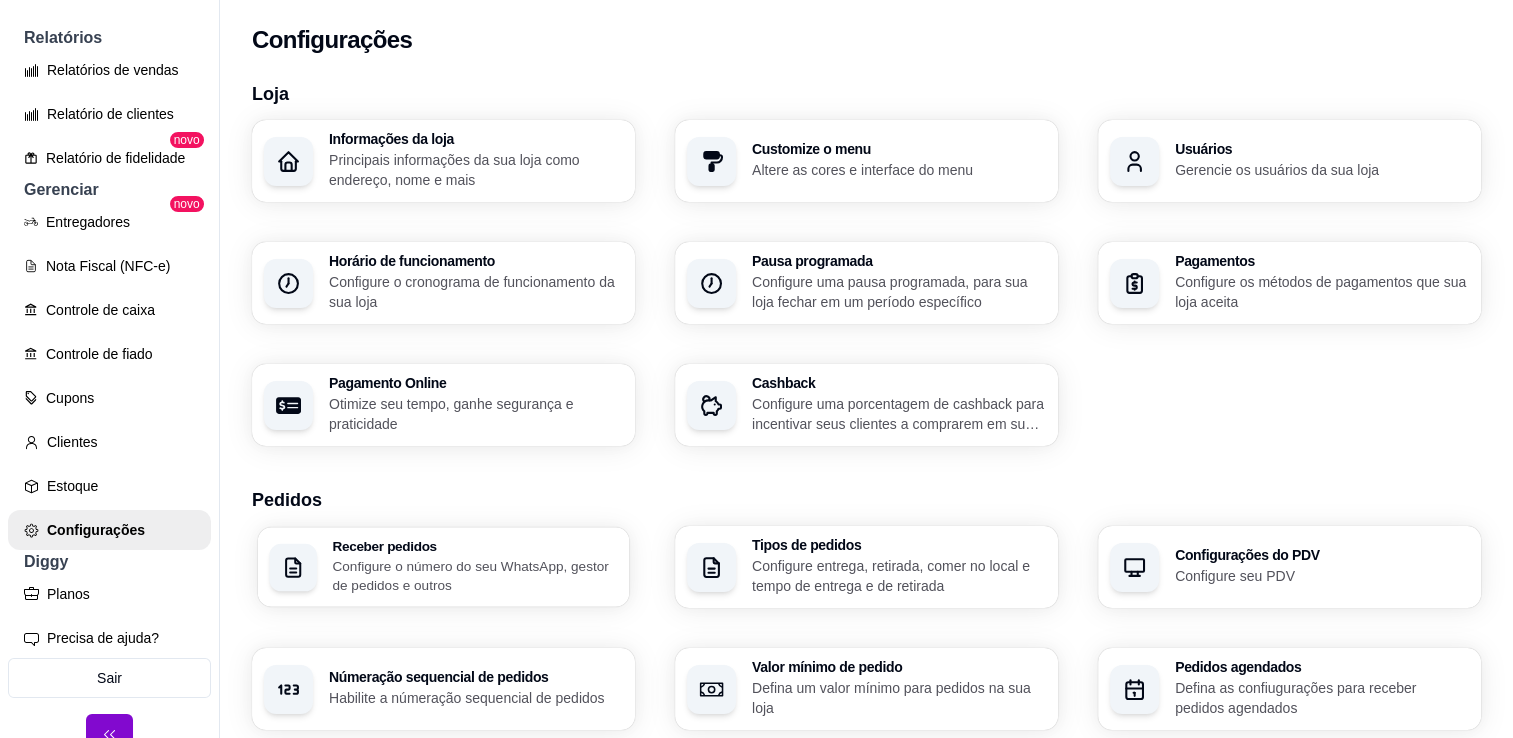 click on "Configure o número do seu WhatsApp, gestor de pedidos e outros" at bounding box center [474, 575] 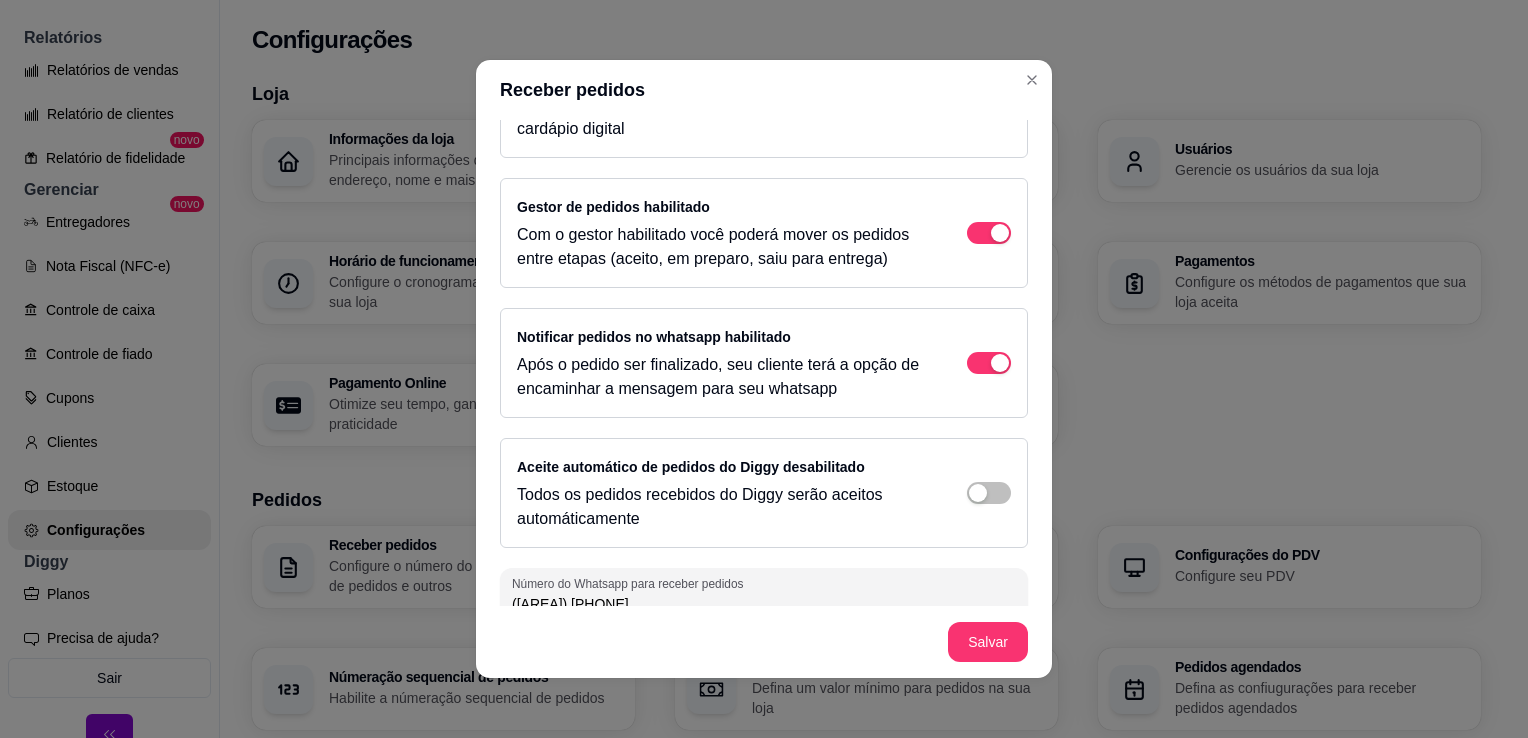 scroll, scrollTop: 100, scrollLeft: 0, axis: vertical 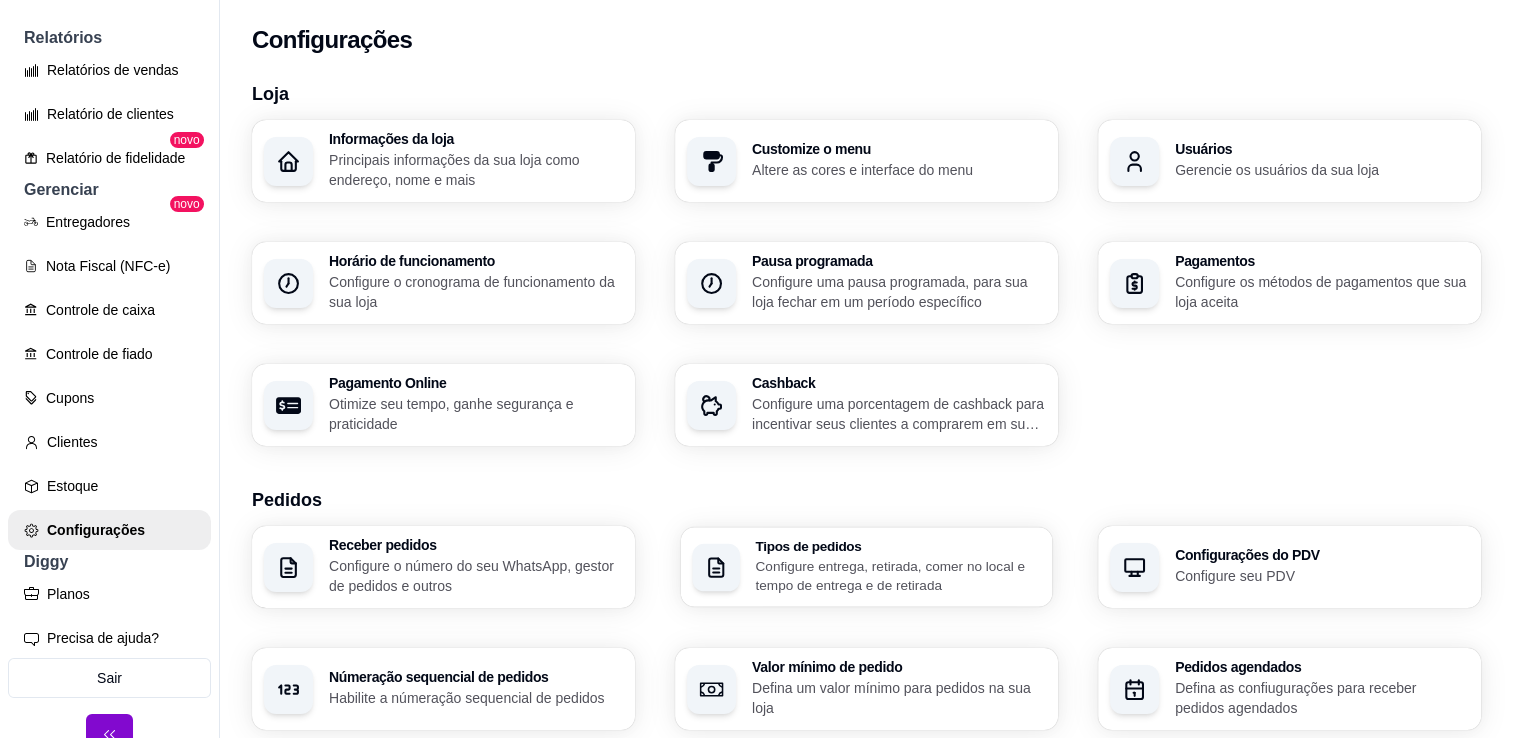 click on "Configure entrega, retirada, comer no local e tempo de entrega e de retirada" at bounding box center (897, 575) 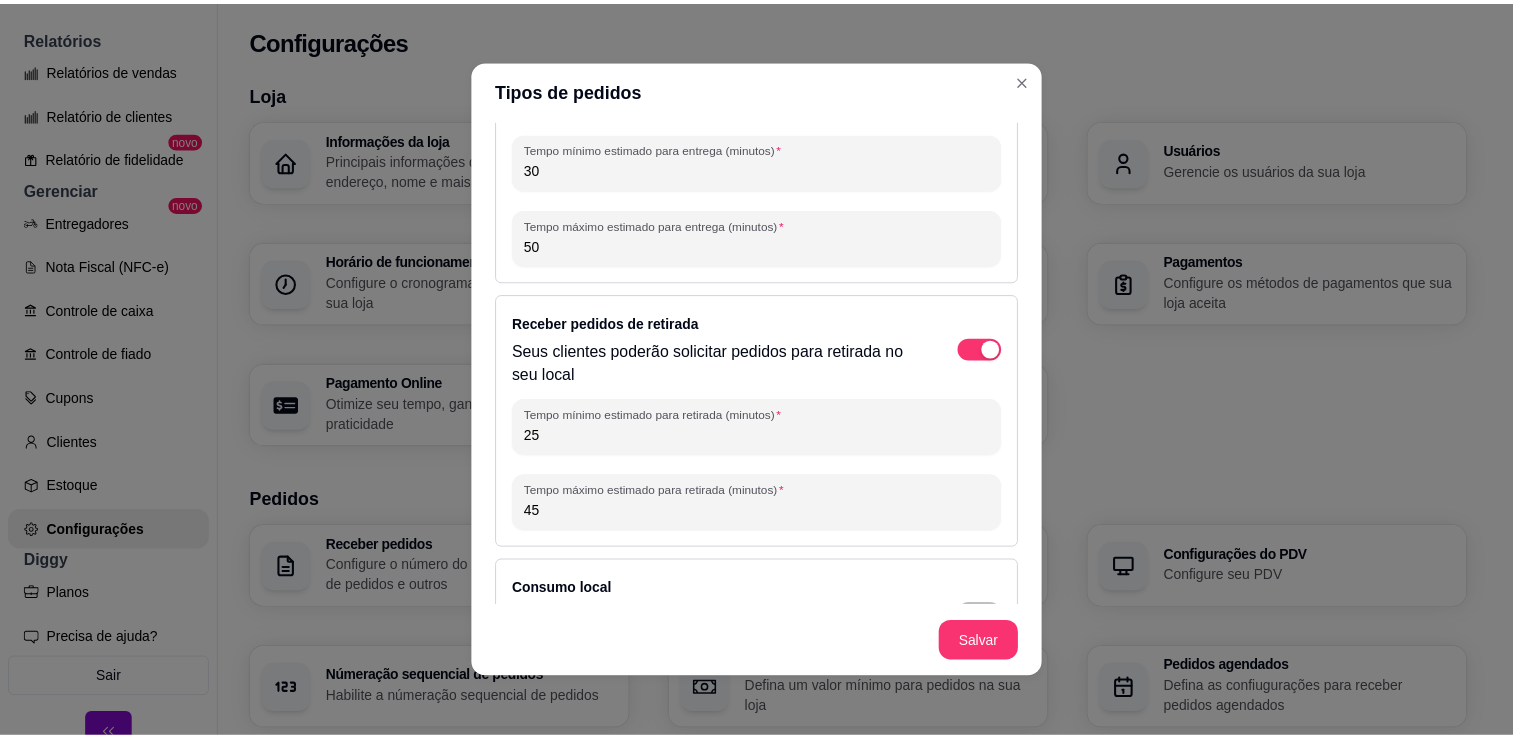 scroll, scrollTop: 146, scrollLeft: 0, axis: vertical 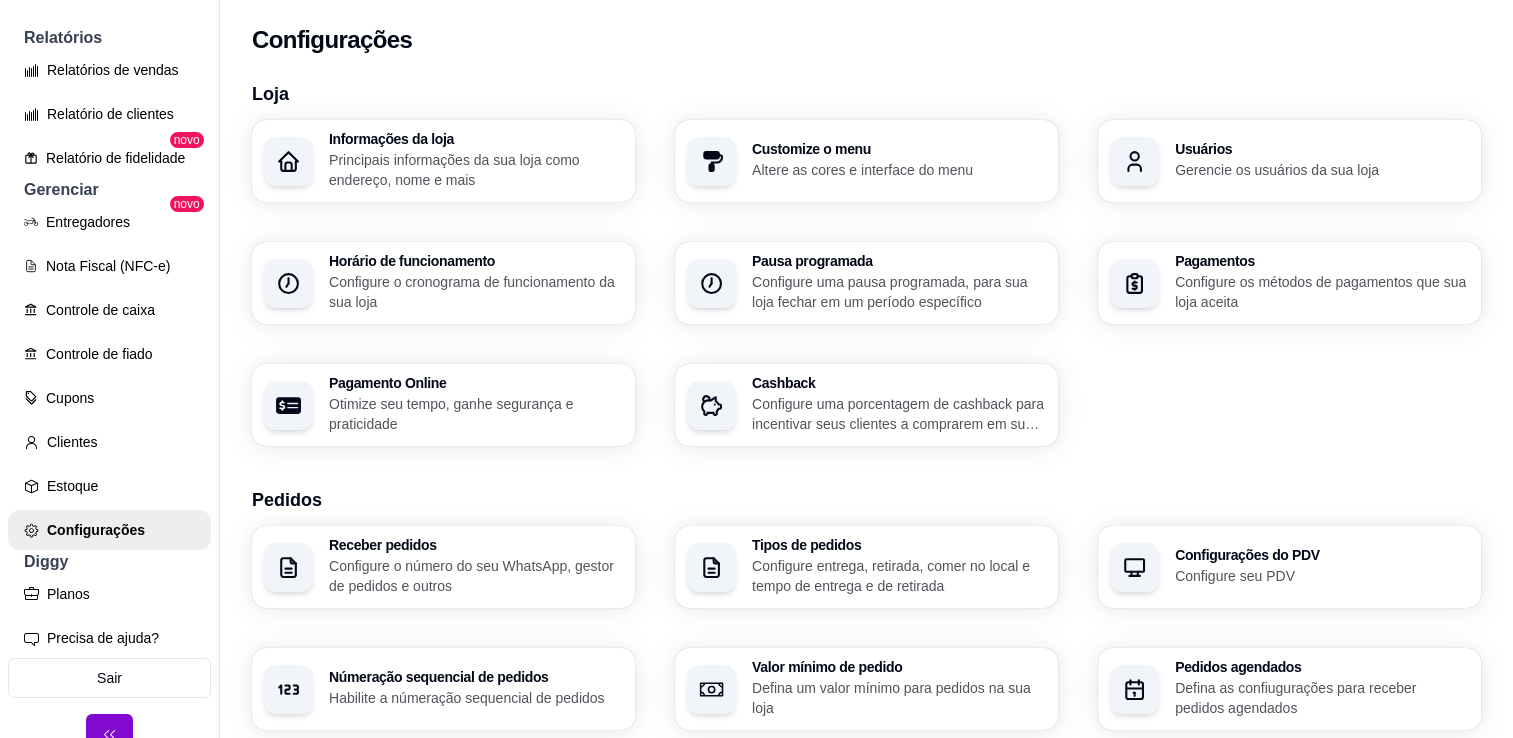 click on "Configurações do PDV Configure seu PDV" at bounding box center [1289, 567] 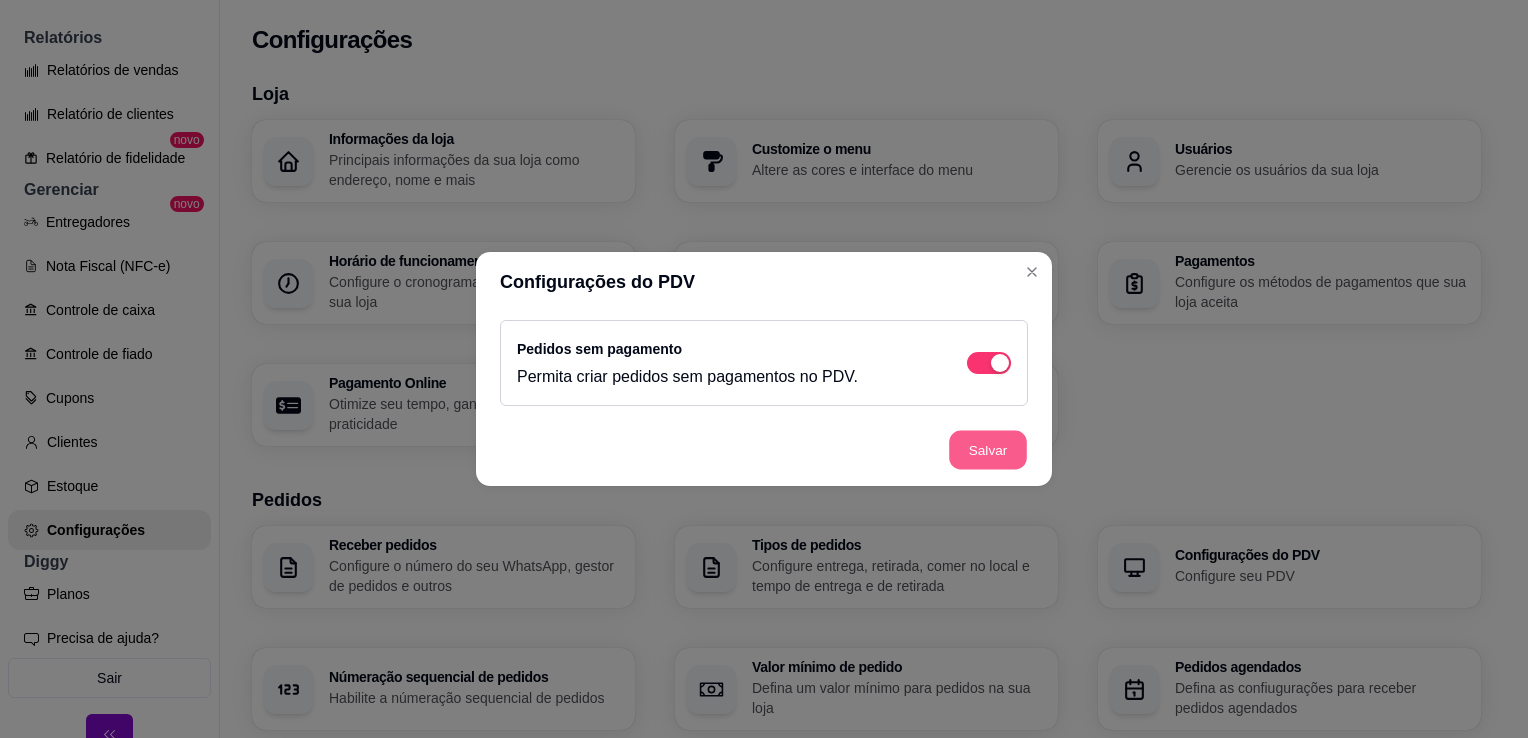 click on "Salvar" at bounding box center (988, 450) 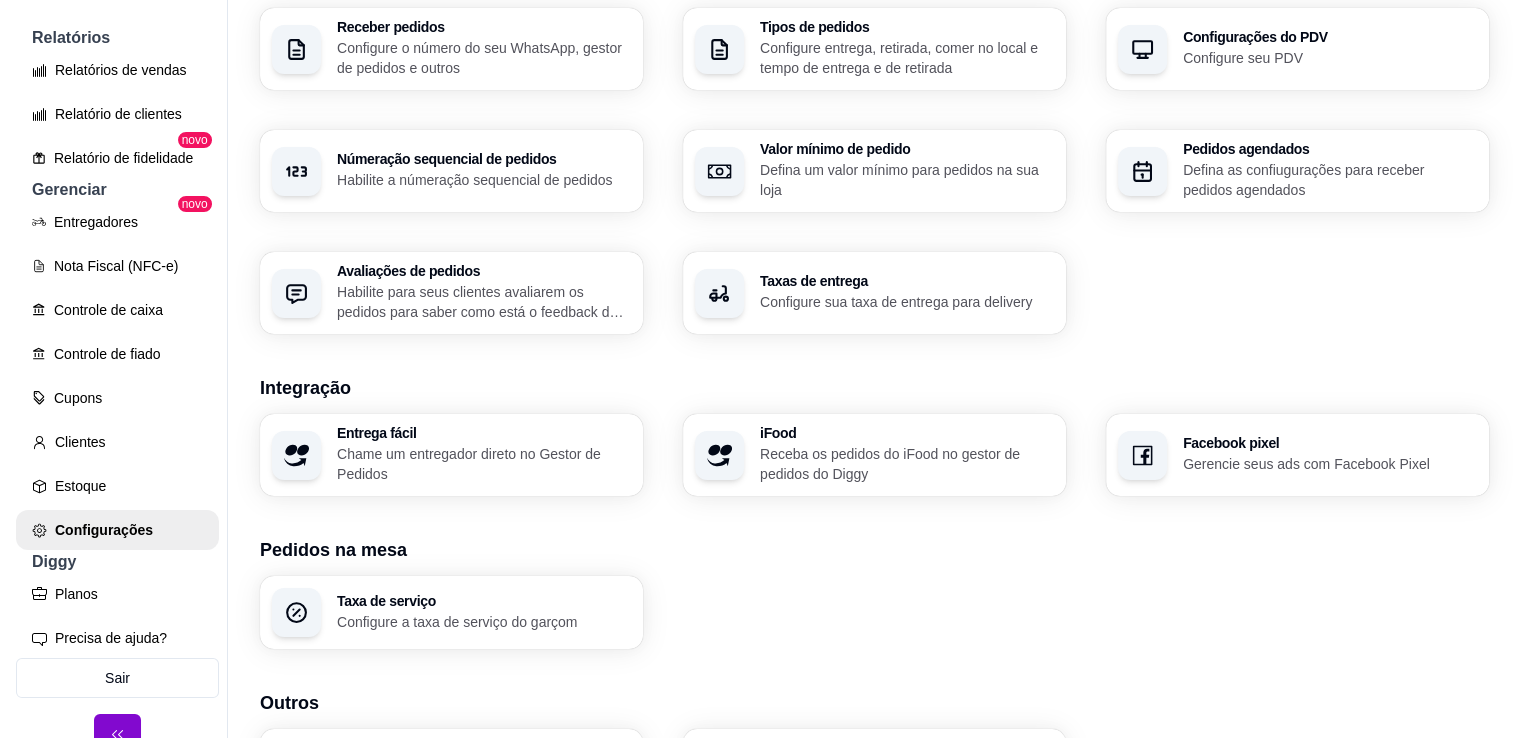 scroll, scrollTop: 538, scrollLeft: 0, axis: vertical 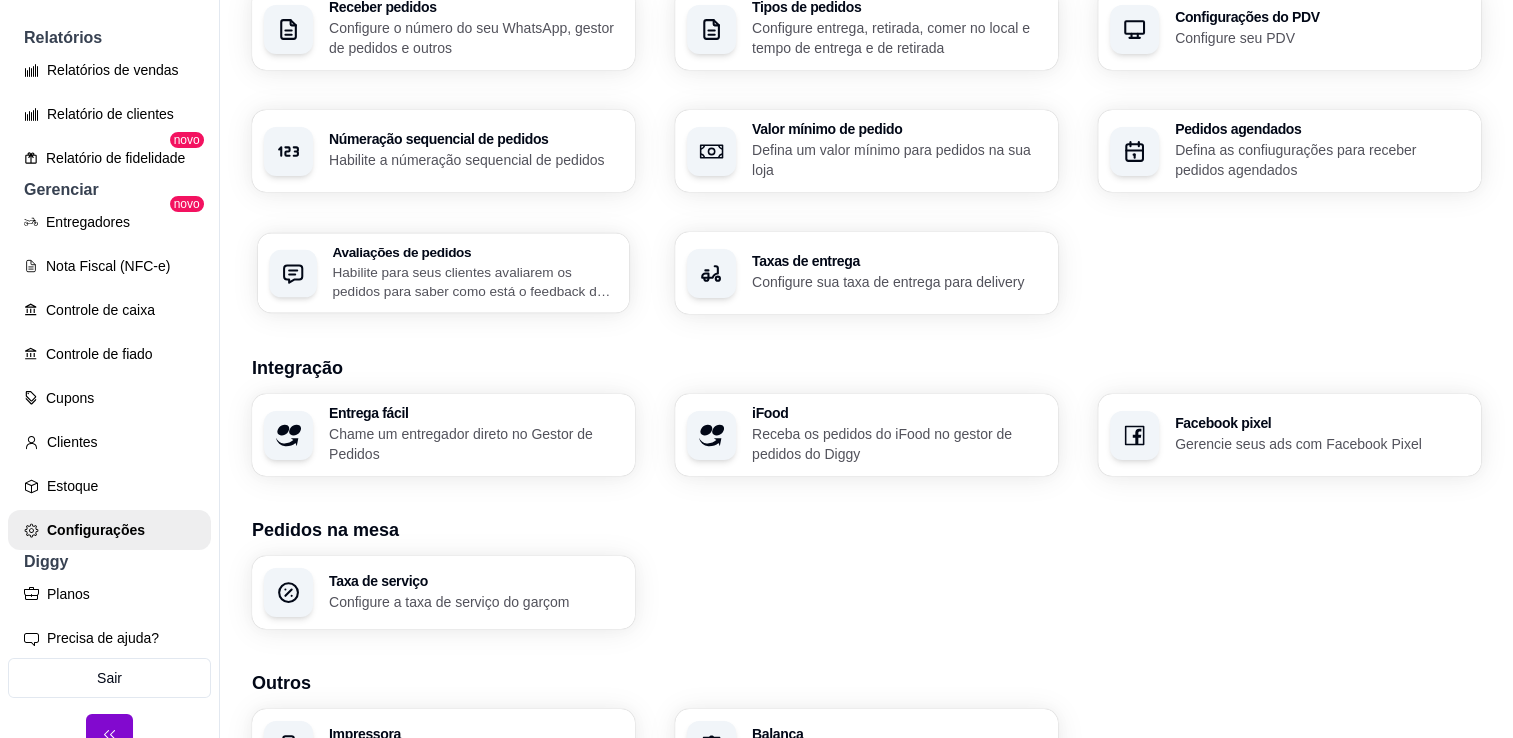 click on "Habilite para seus clientes avaliarem os pedidos para saber como está o feedback da sua loja" at bounding box center (474, 281) 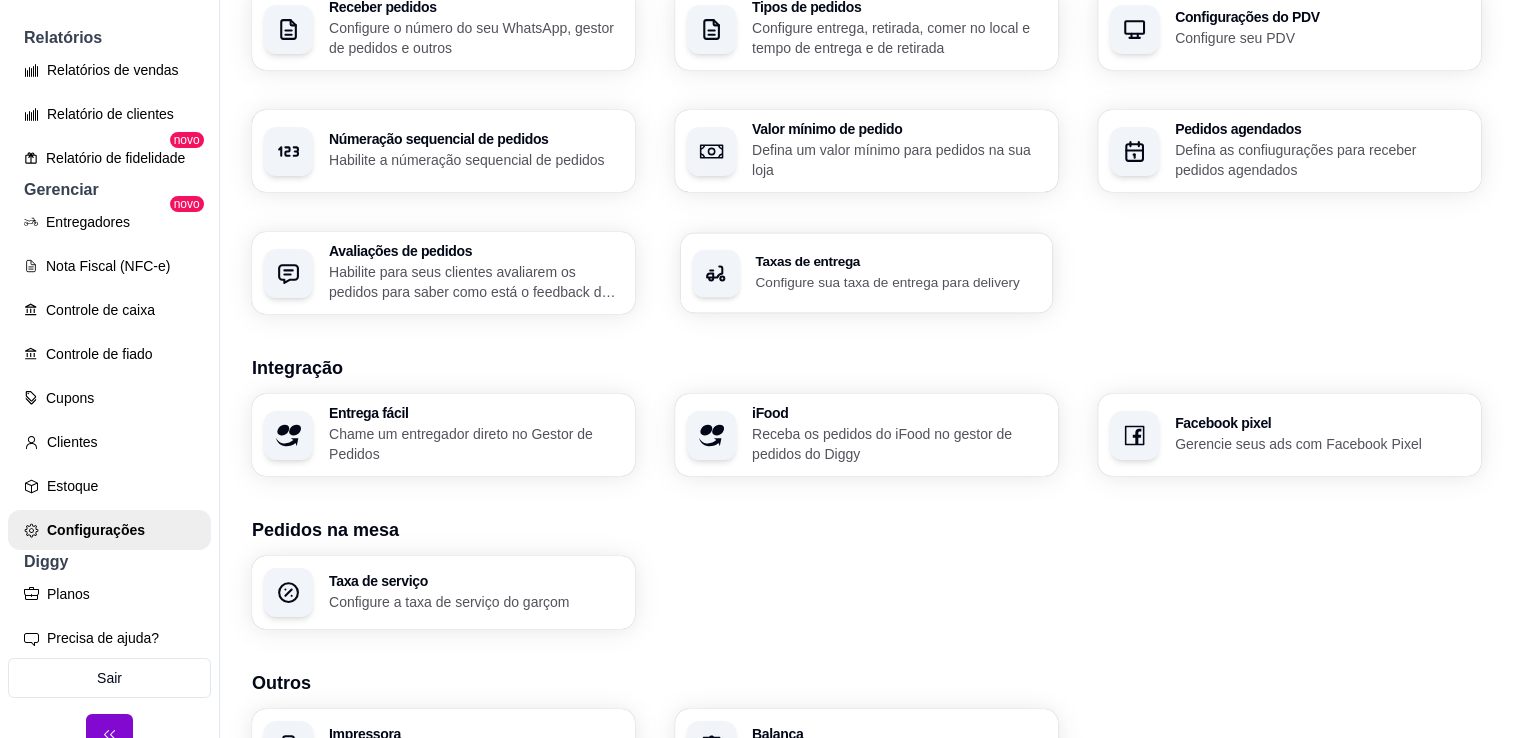 click on "Taxas de entrega Configure sua taxa de entrega para delivery" at bounding box center [867, 273] 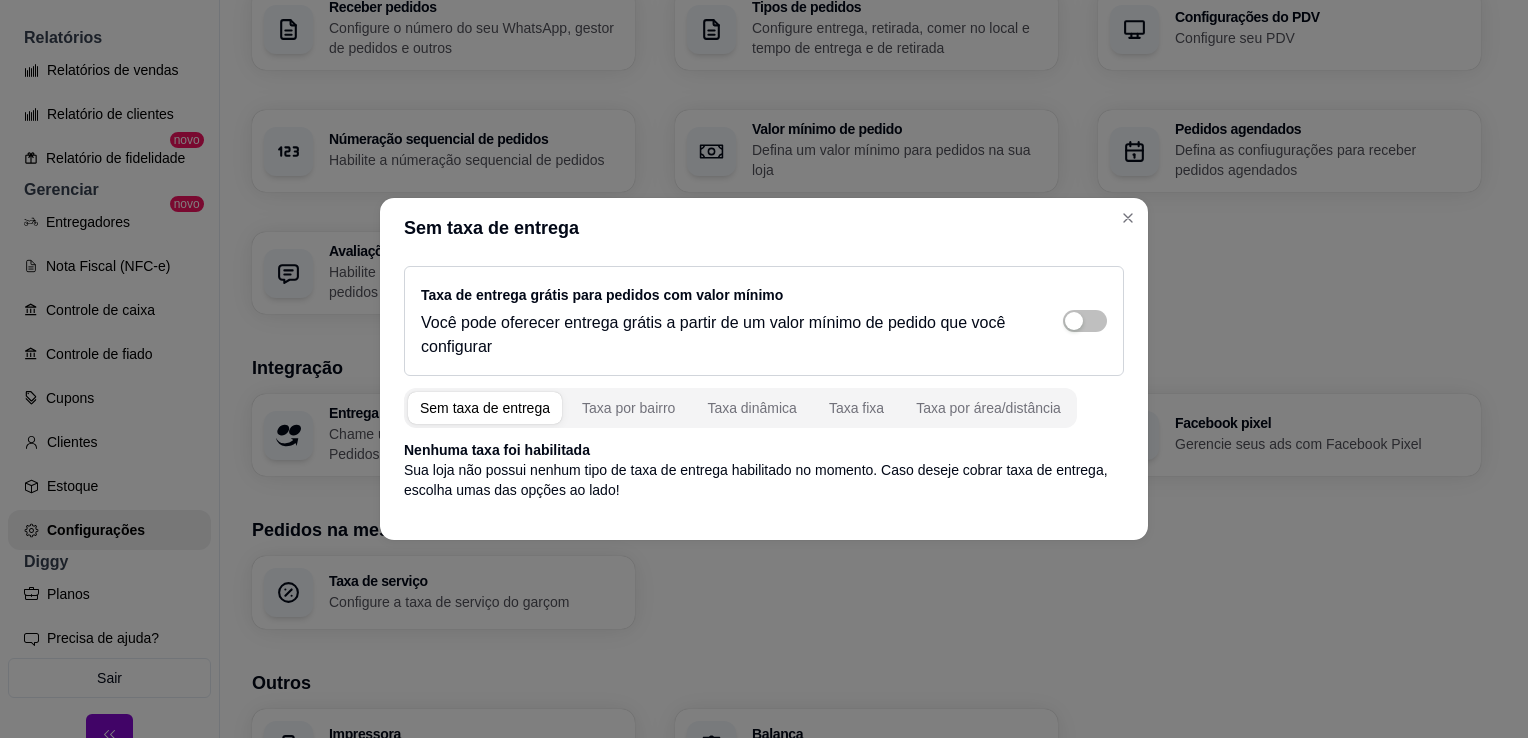 click on "Sem taxa de entrega" at bounding box center [485, 408] 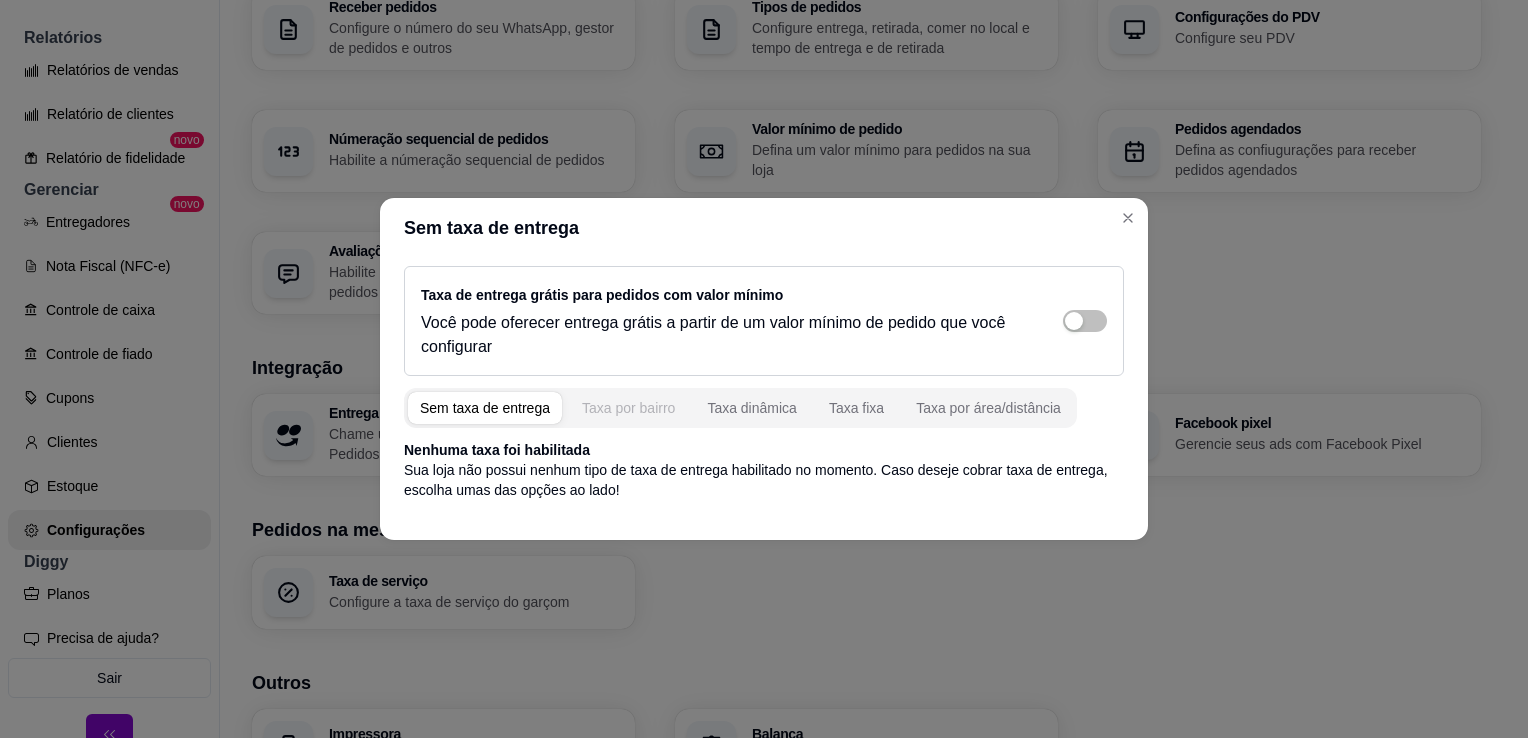 click on "Taxa por bairro" at bounding box center (628, 408) 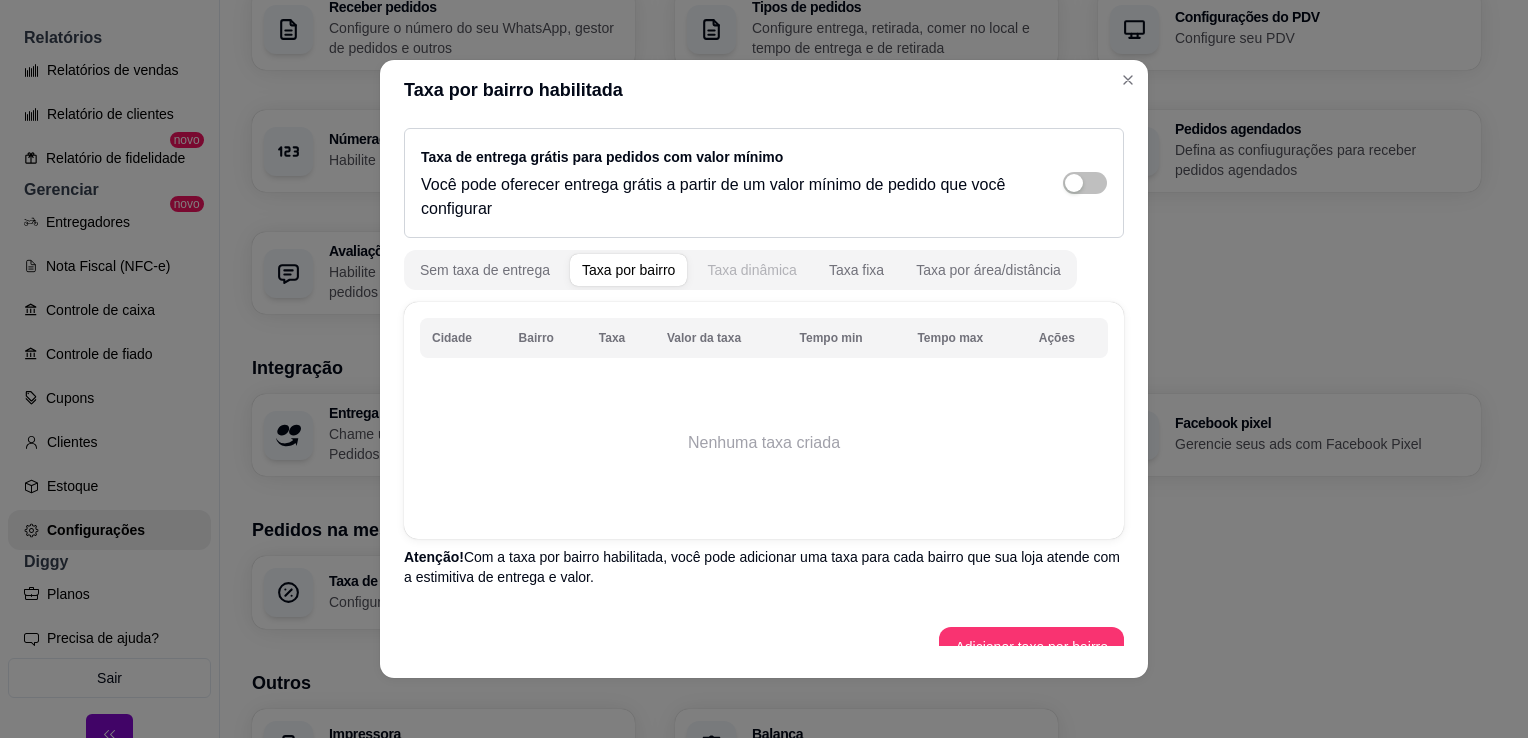 click on "Taxa dinâmica" at bounding box center (752, 270) 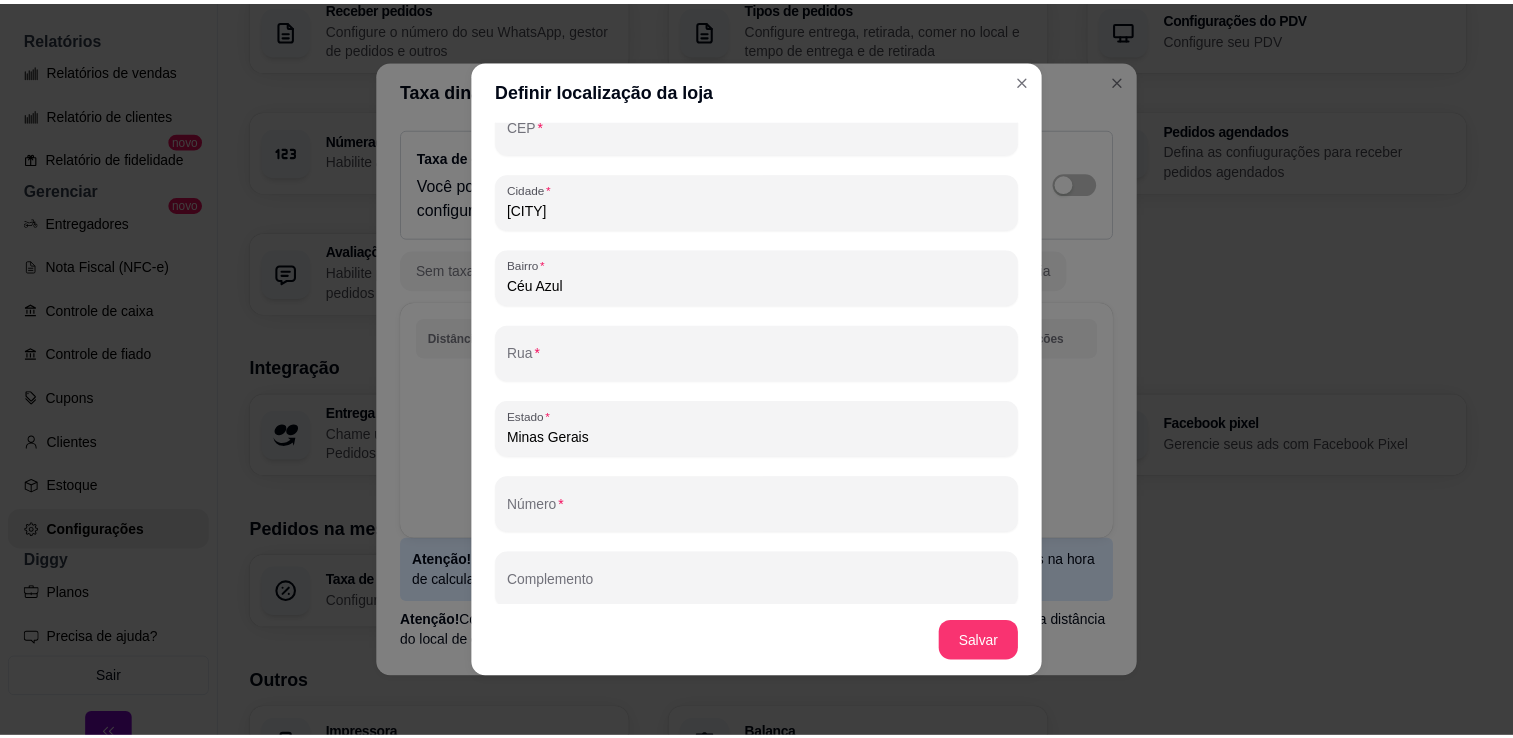scroll, scrollTop: 173, scrollLeft: 0, axis: vertical 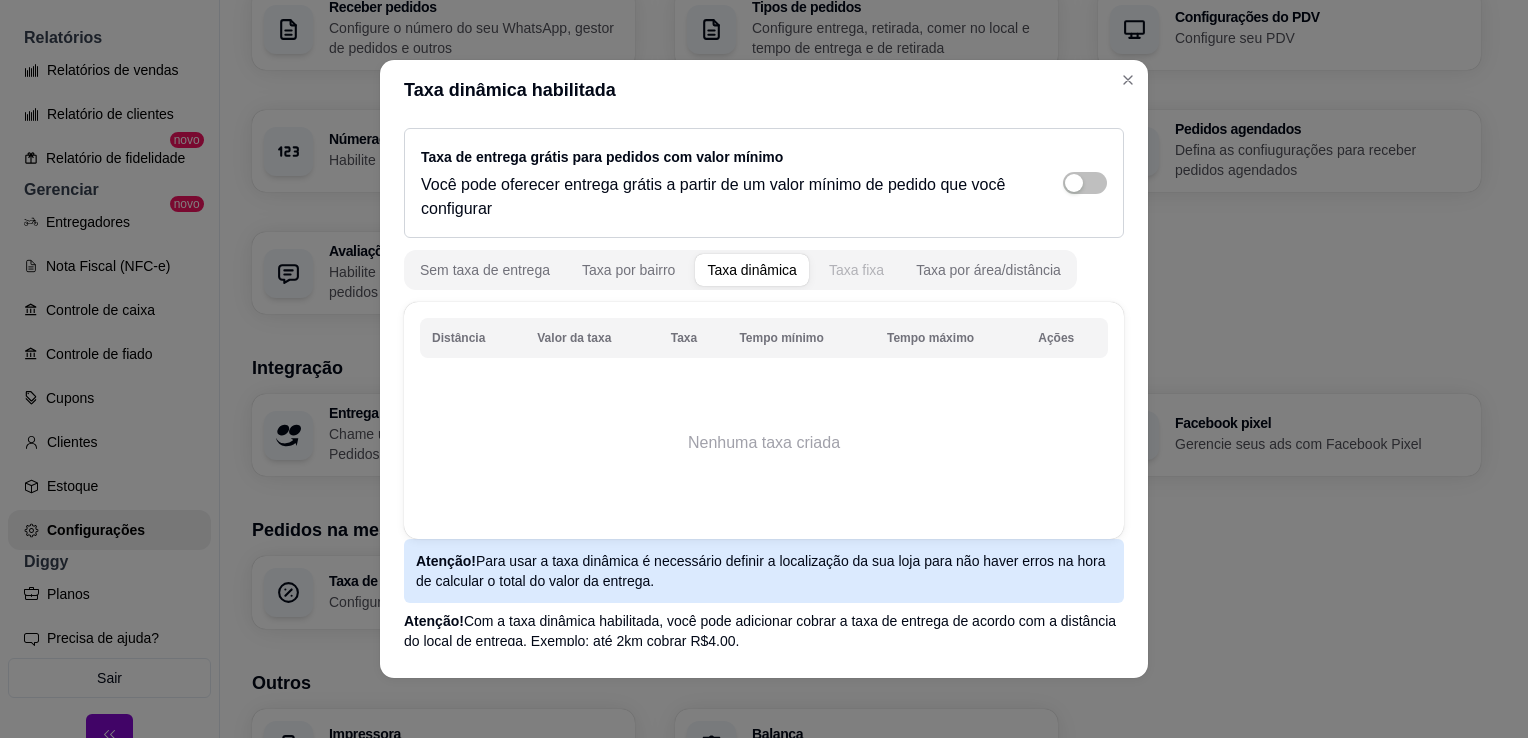 click on "Taxa fixa" at bounding box center (856, 270) 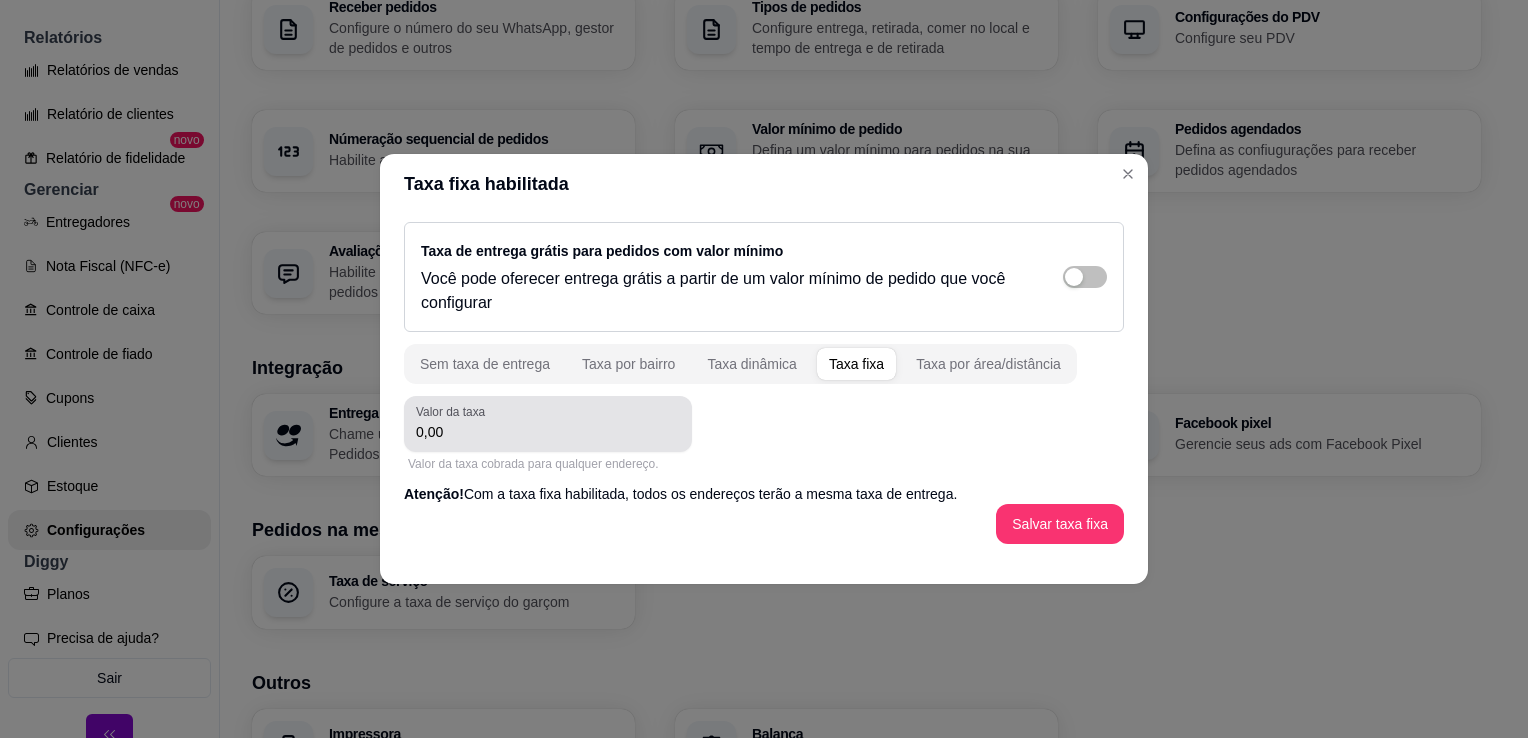 click on "0,00" at bounding box center (548, 424) 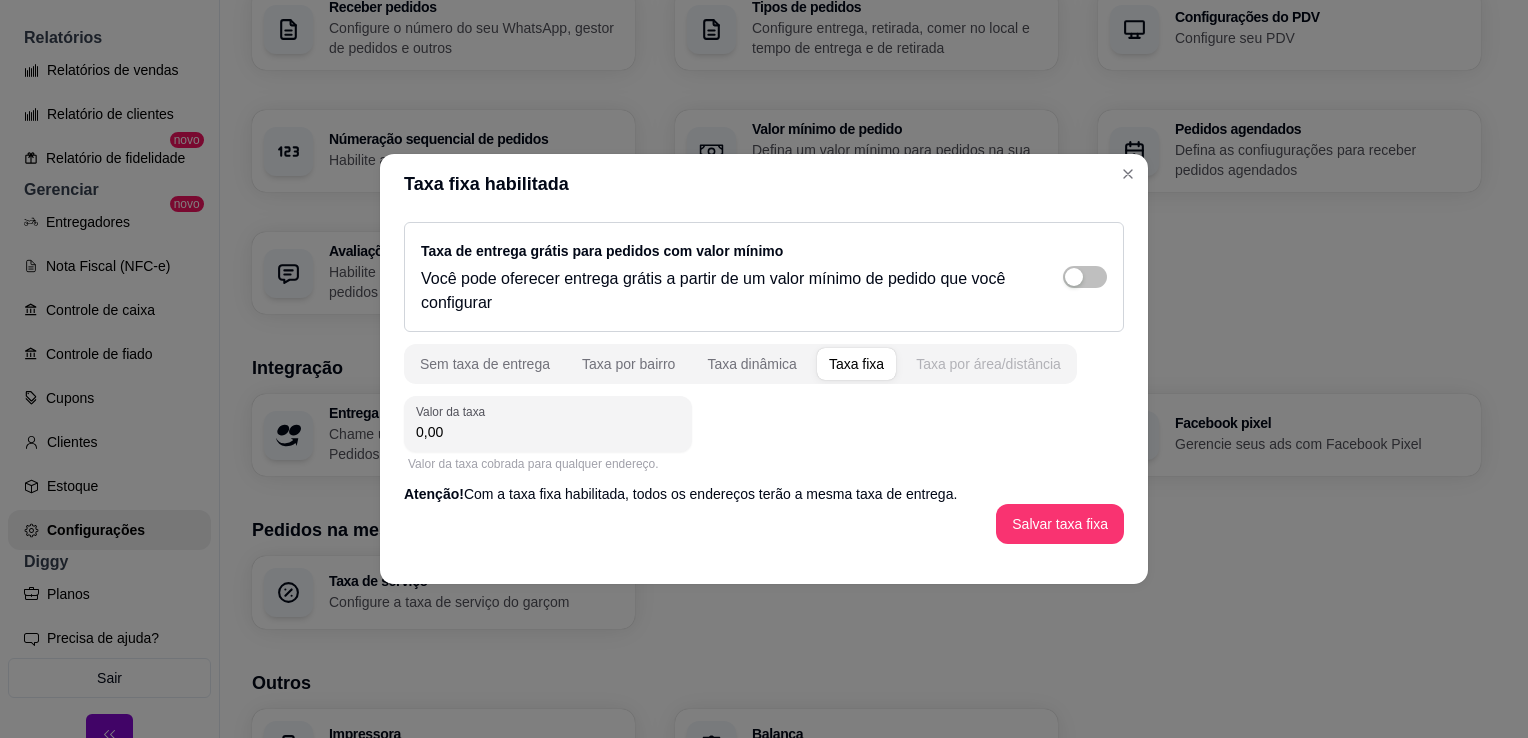 click on "Taxa por área/distância" at bounding box center (988, 364) 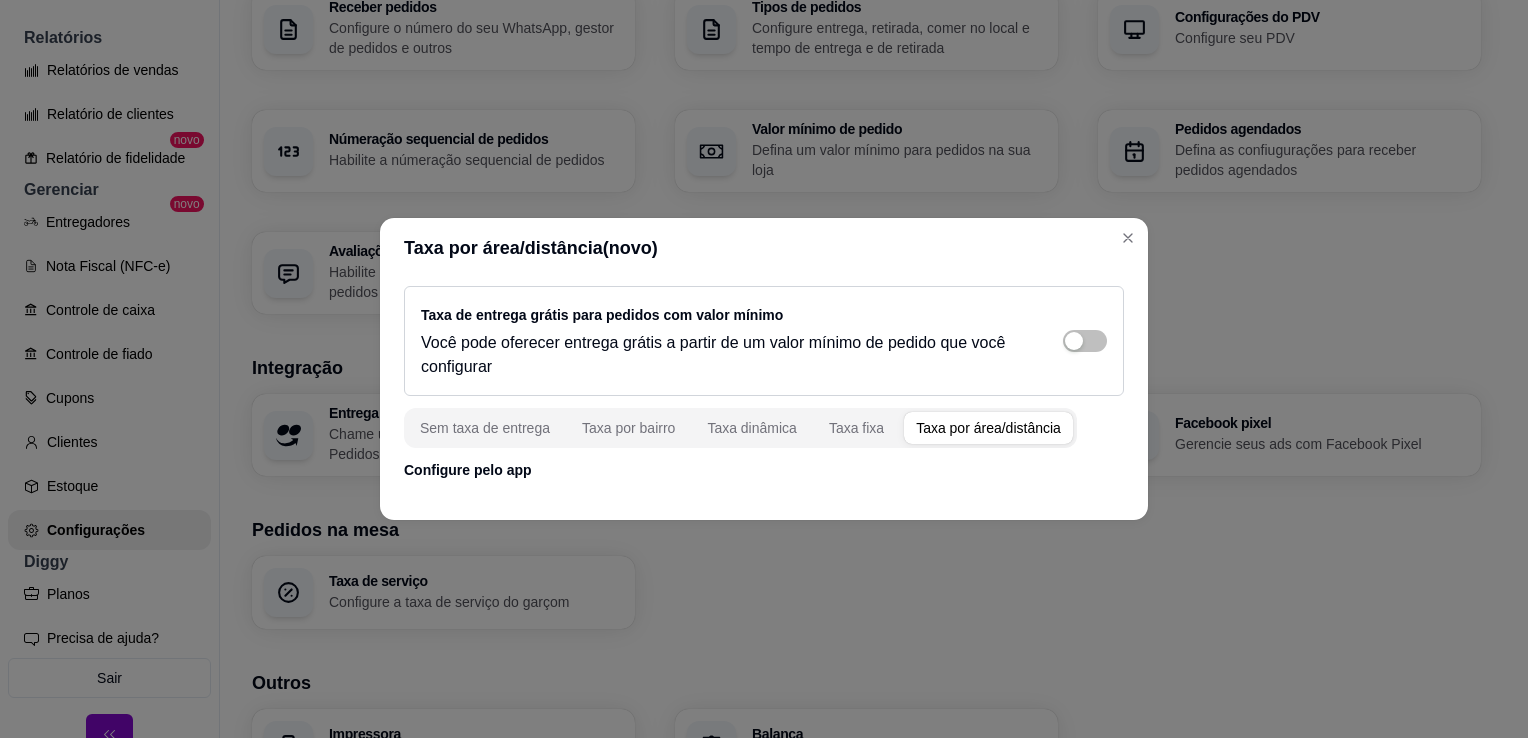 click on "Configure pelo app" at bounding box center (764, 470) 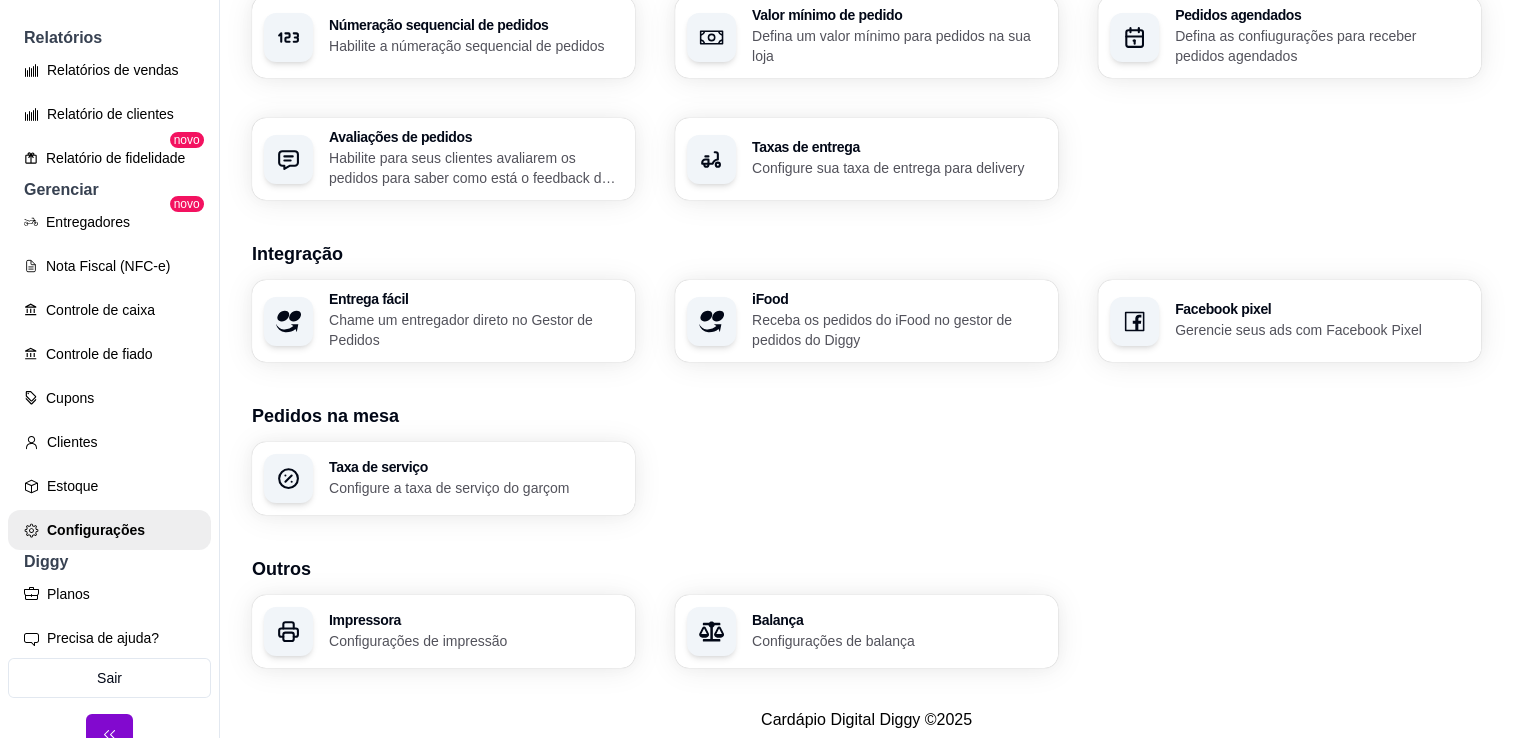 scroll, scrollTop: 674, scrollLeft: 0, axis: vertical 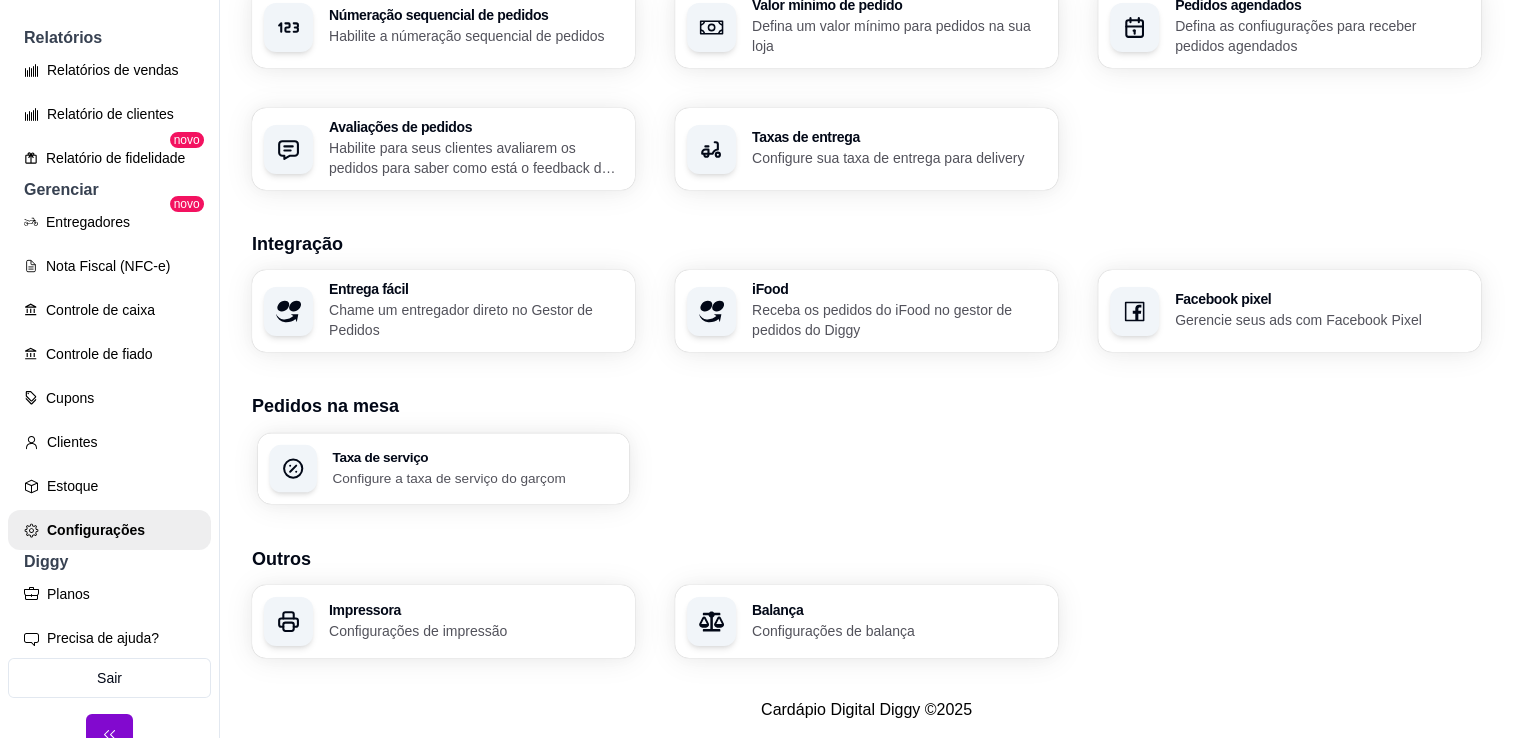 click on "Taxa de serviço Configure a taxa de serviço do garçom" at bounding box center (444, 468) 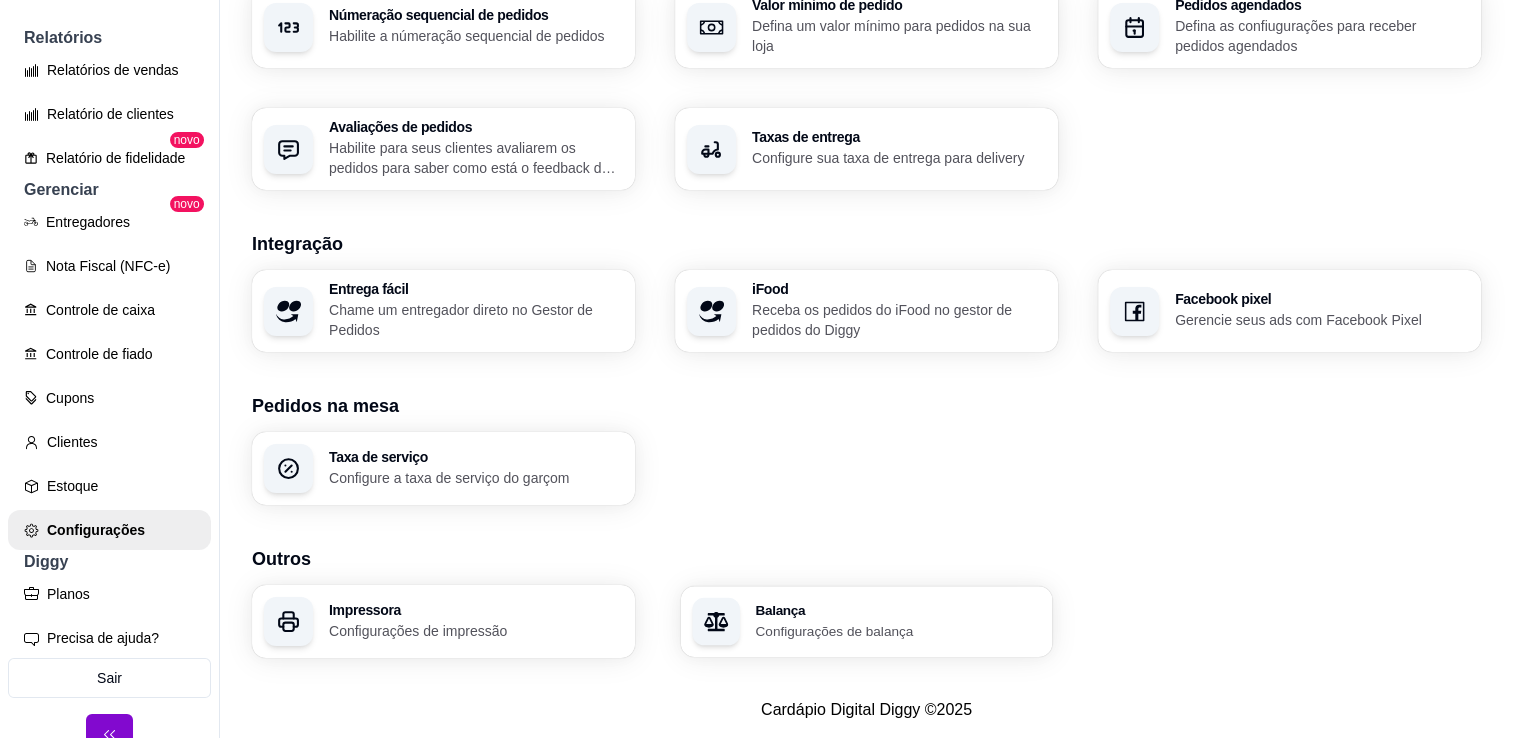 click on "Configurações de balança" at bounding box center (897, 630) 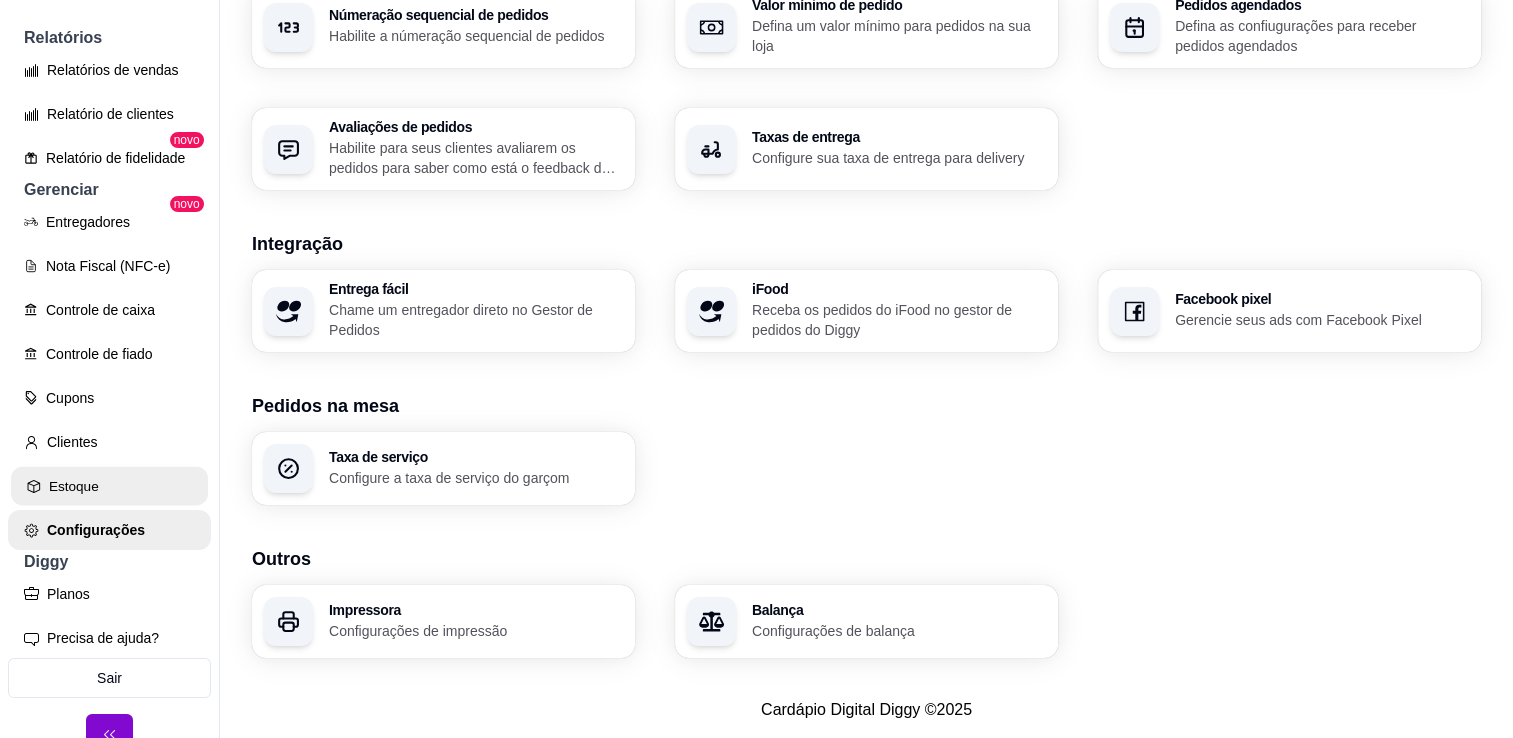 click on "Estoque" at bounding box center (109, 486) 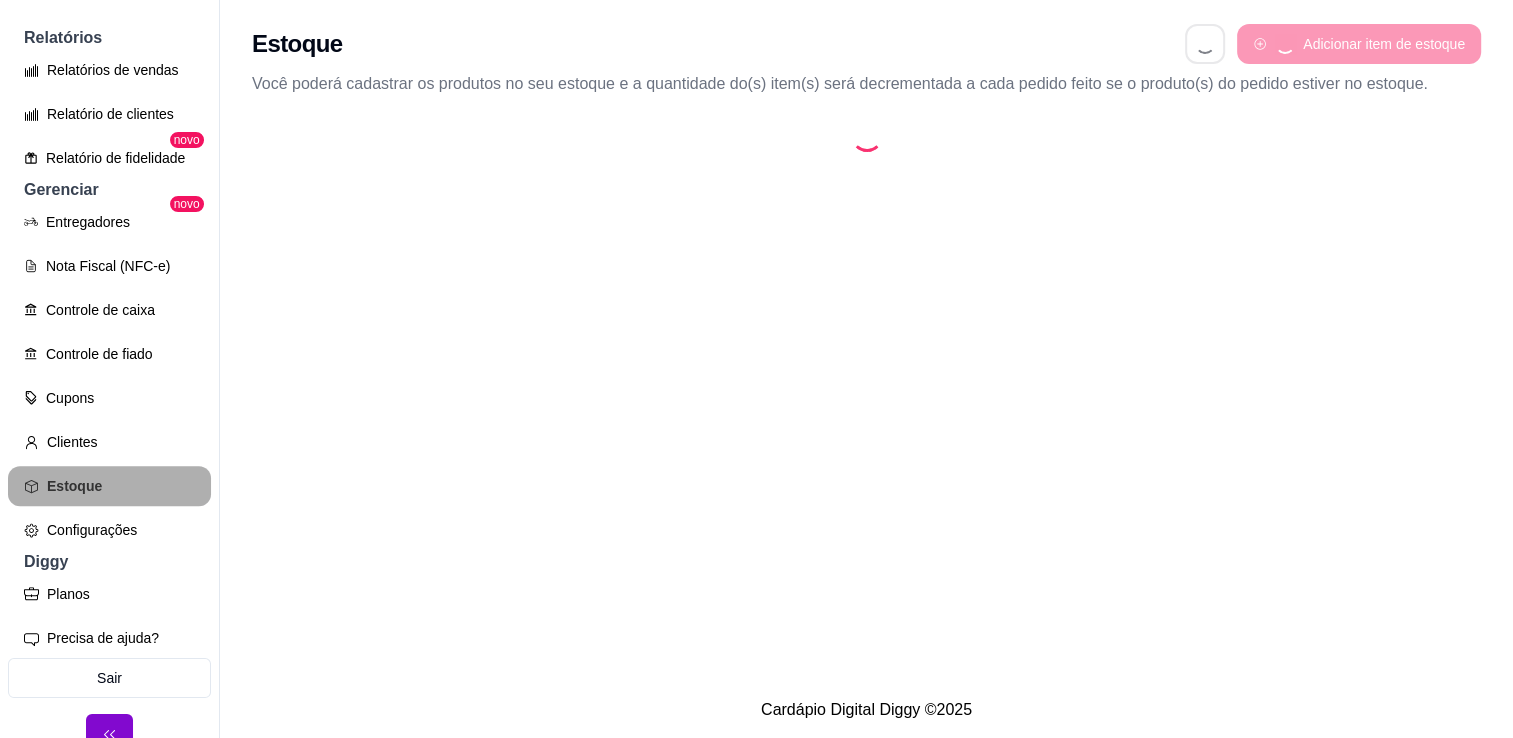 scroll, scrollTop: 0, scrollLeft: 0, axis: both 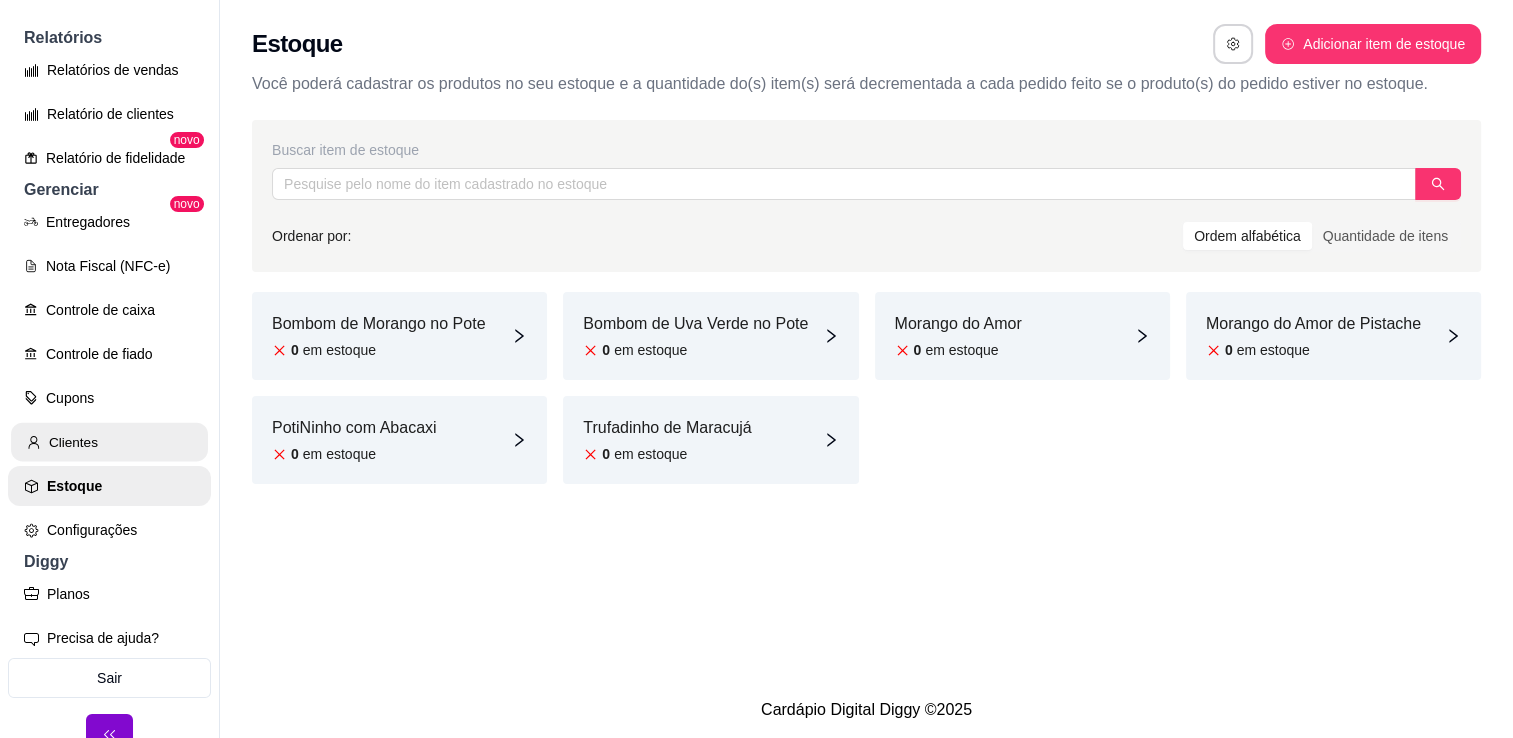 click on "Clientes" at bounding box center (109, 442) 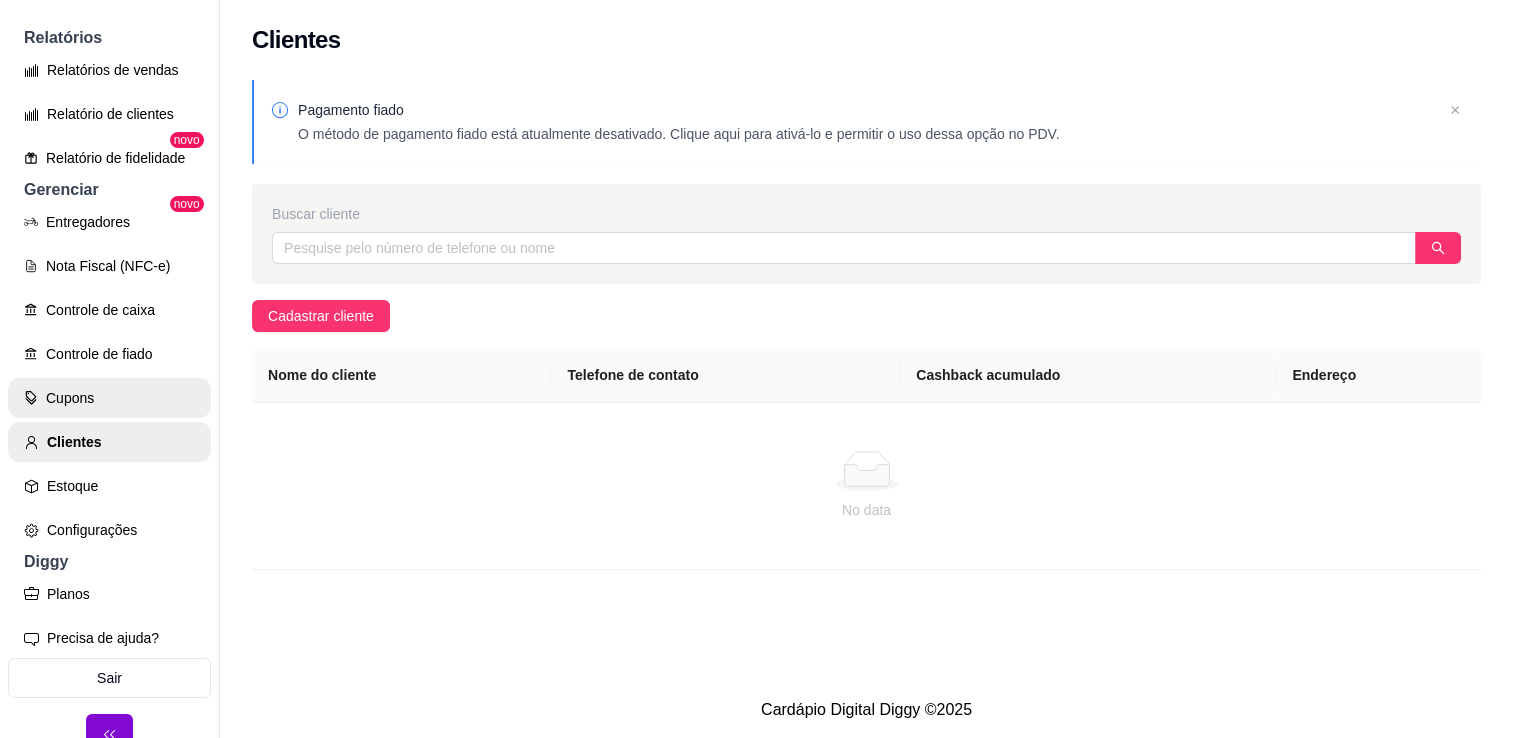 click on "Cupons" at bounding box center (109, 398) 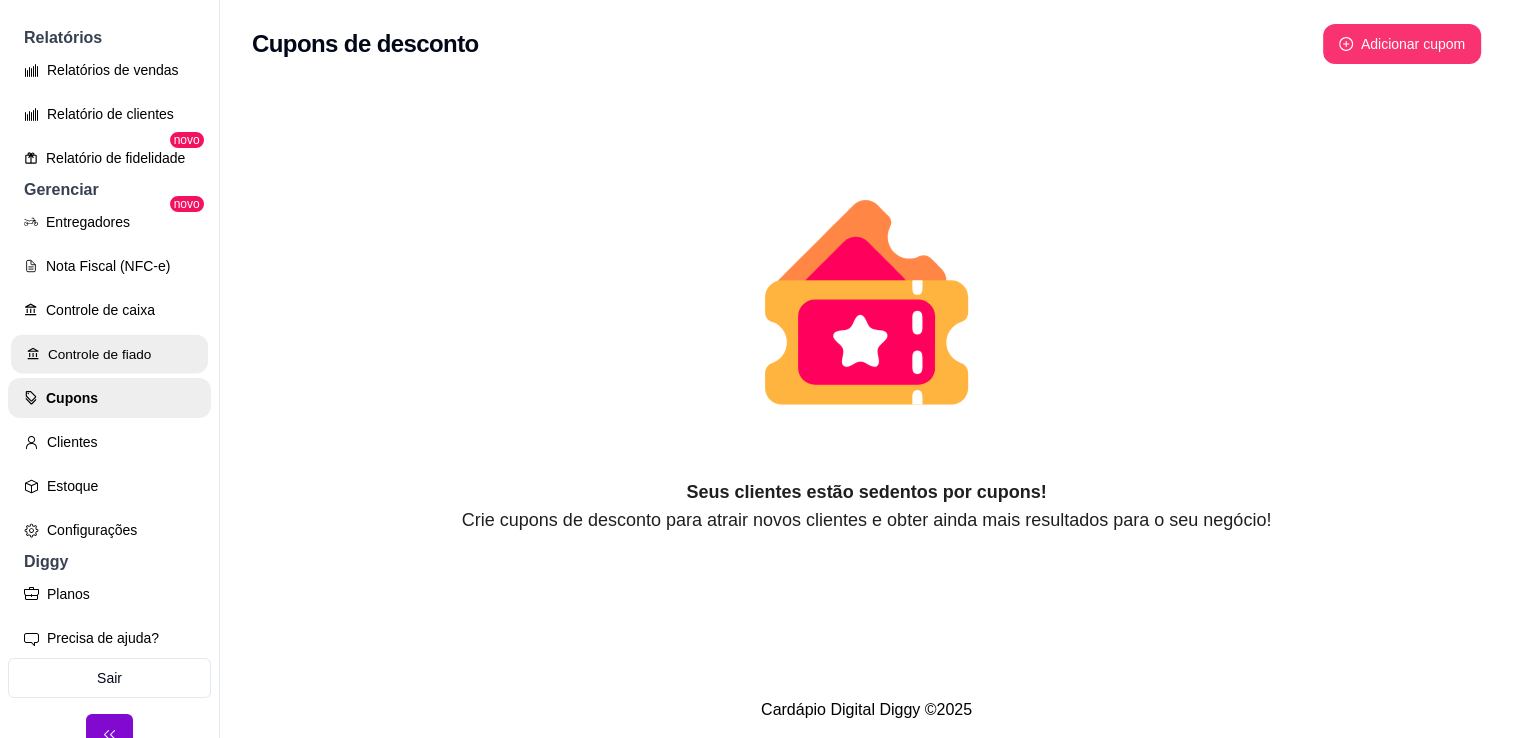 click on "Controle de fiado" at bounding box center (109, 354) 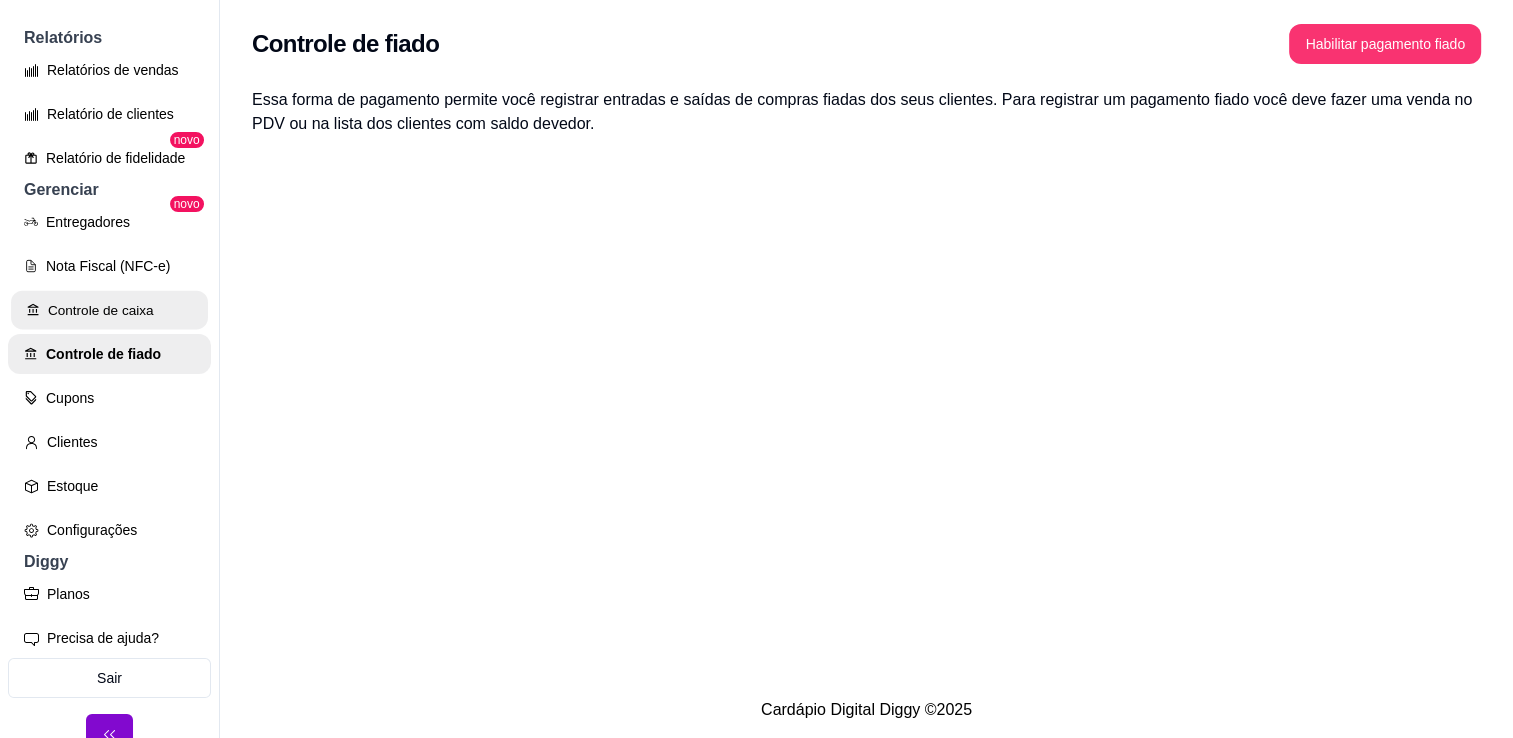click on "Controle de caixa" at bounding box center [109, 310] 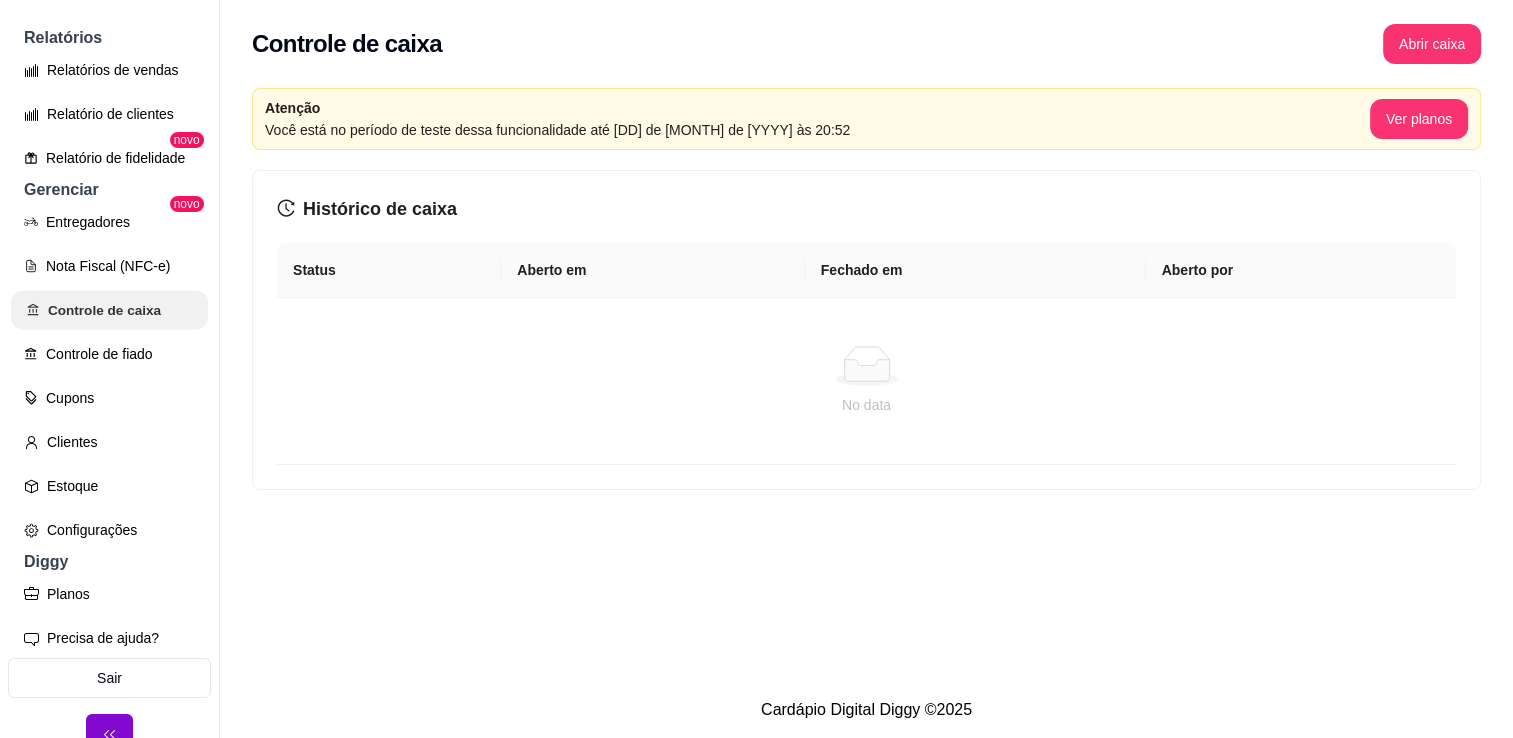 click on "Controle de caixa" at bounding box center [109, 310] 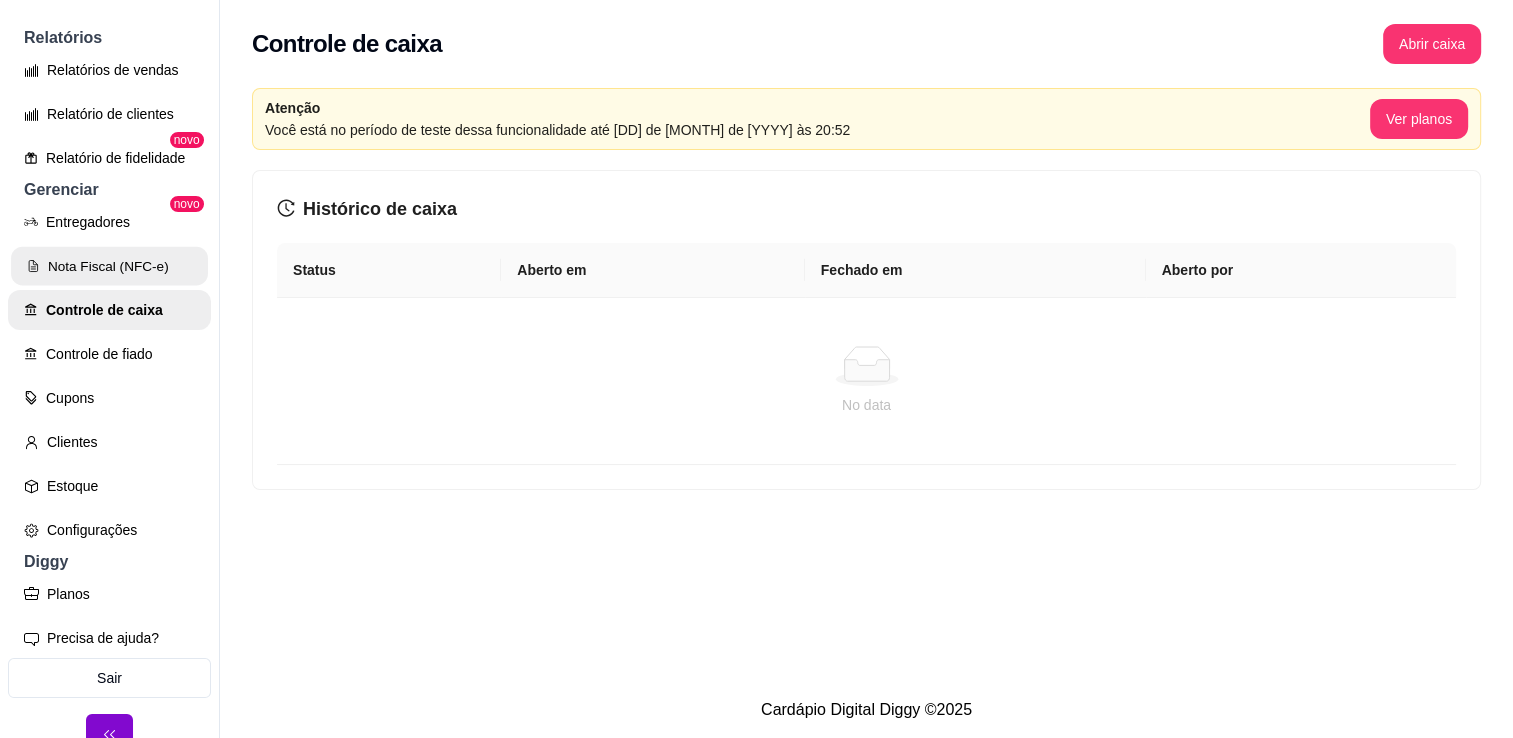 click on "Nota Fiscal (NFC-e)" at bounding box center (109, 266) 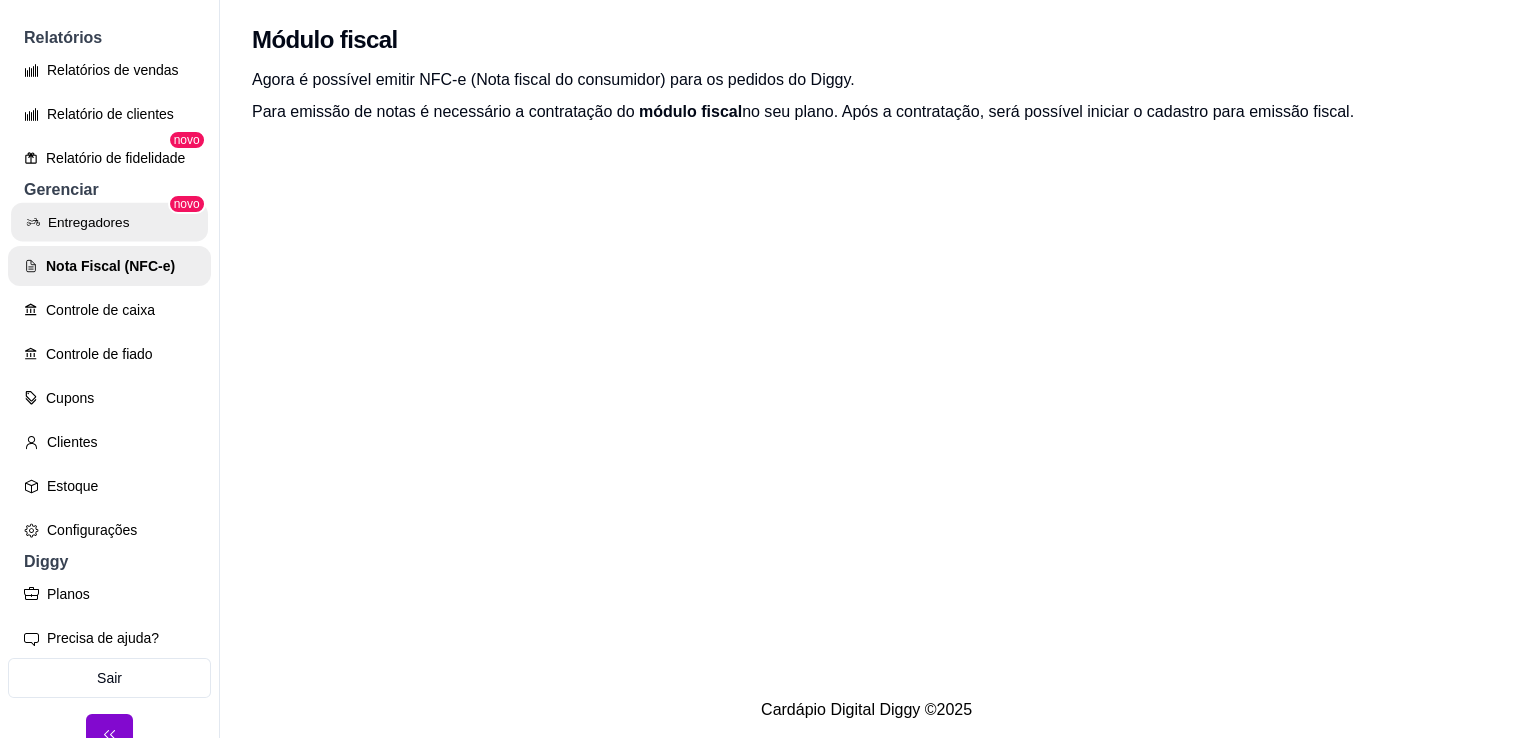click on "Entregadores" at bounding box center (109, 222) 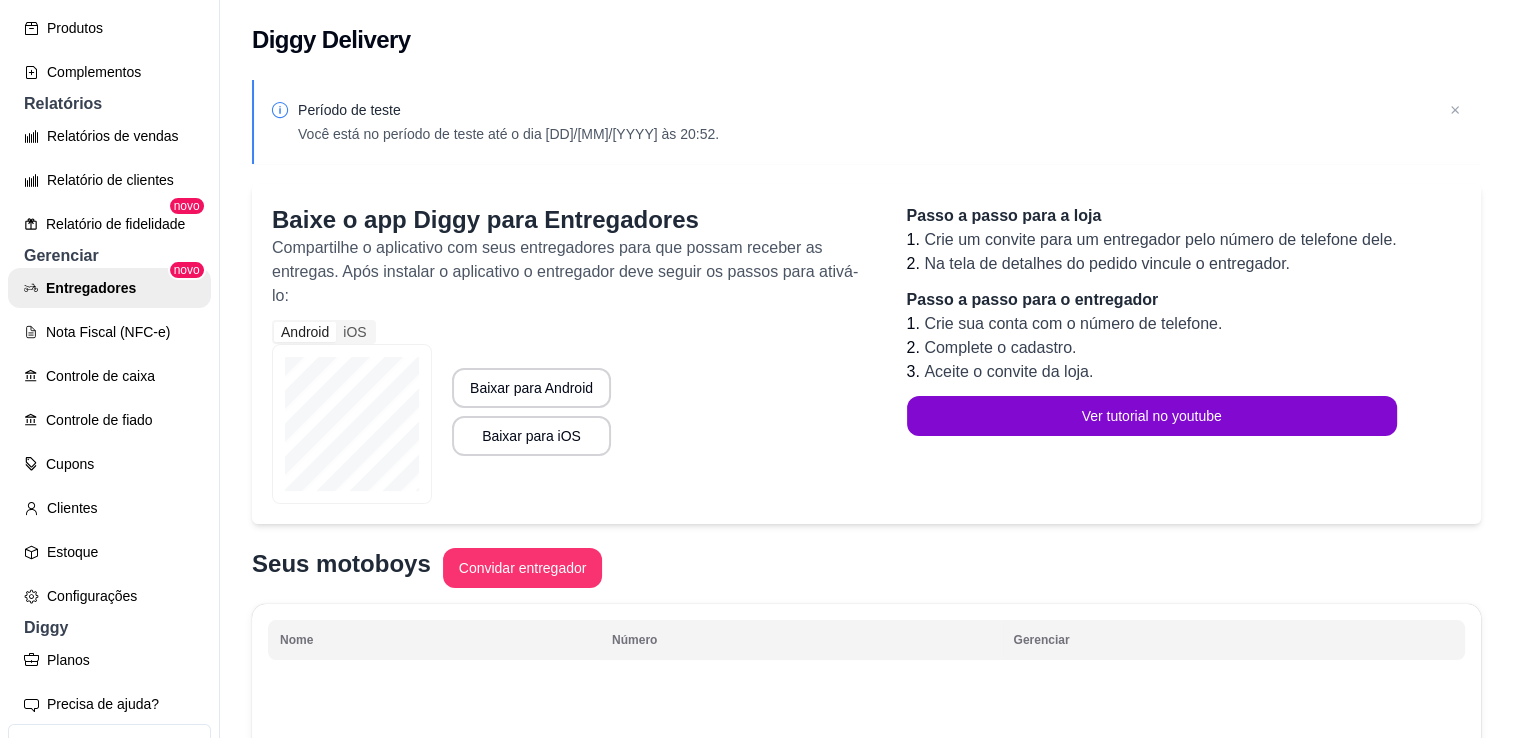 scroll, scrollTop: 537, scrollLeft: 0, axis: vertical 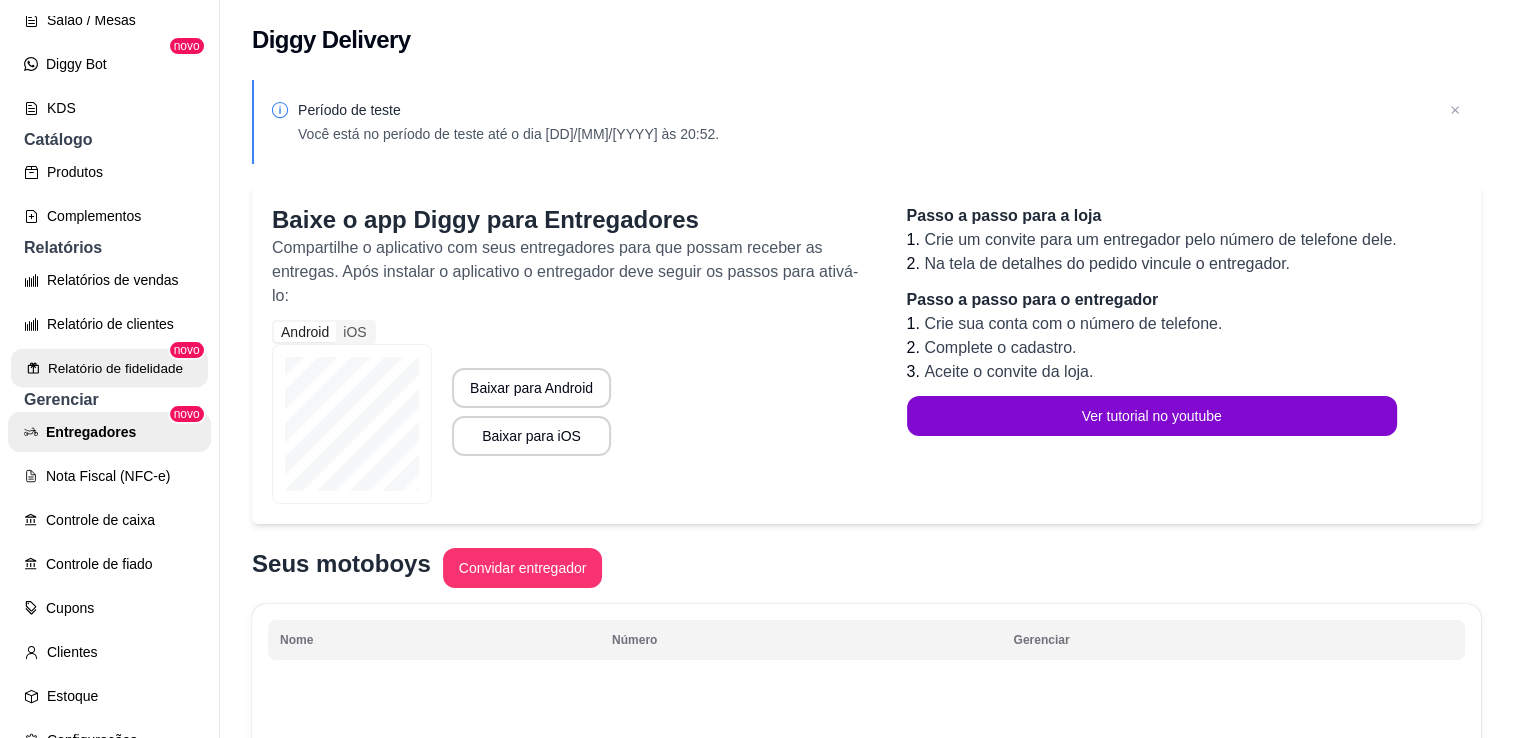 click on "Relatório de fidelidade" at bounding box center (109, 368) 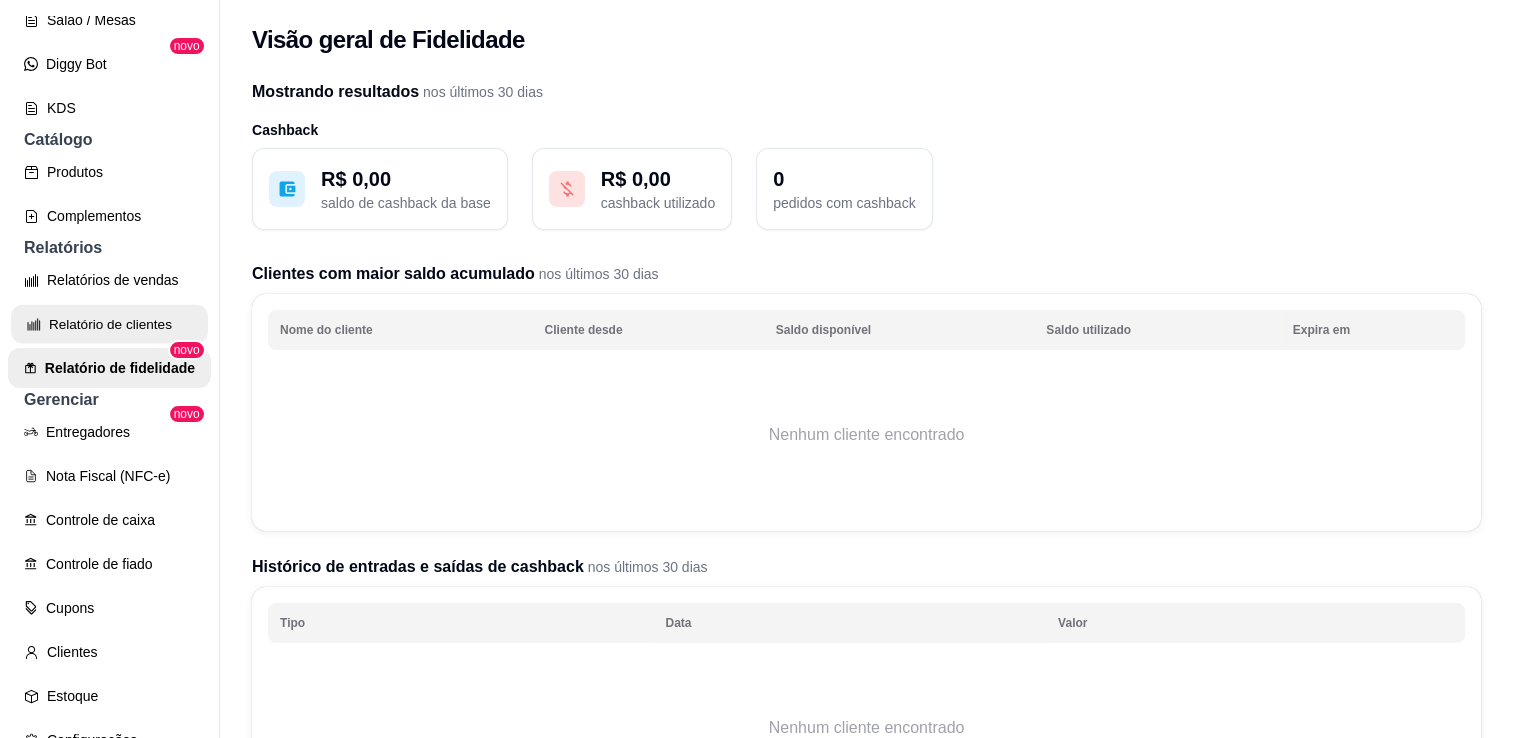 click on "Relatório de clientes" at bounding box center [109, 324] 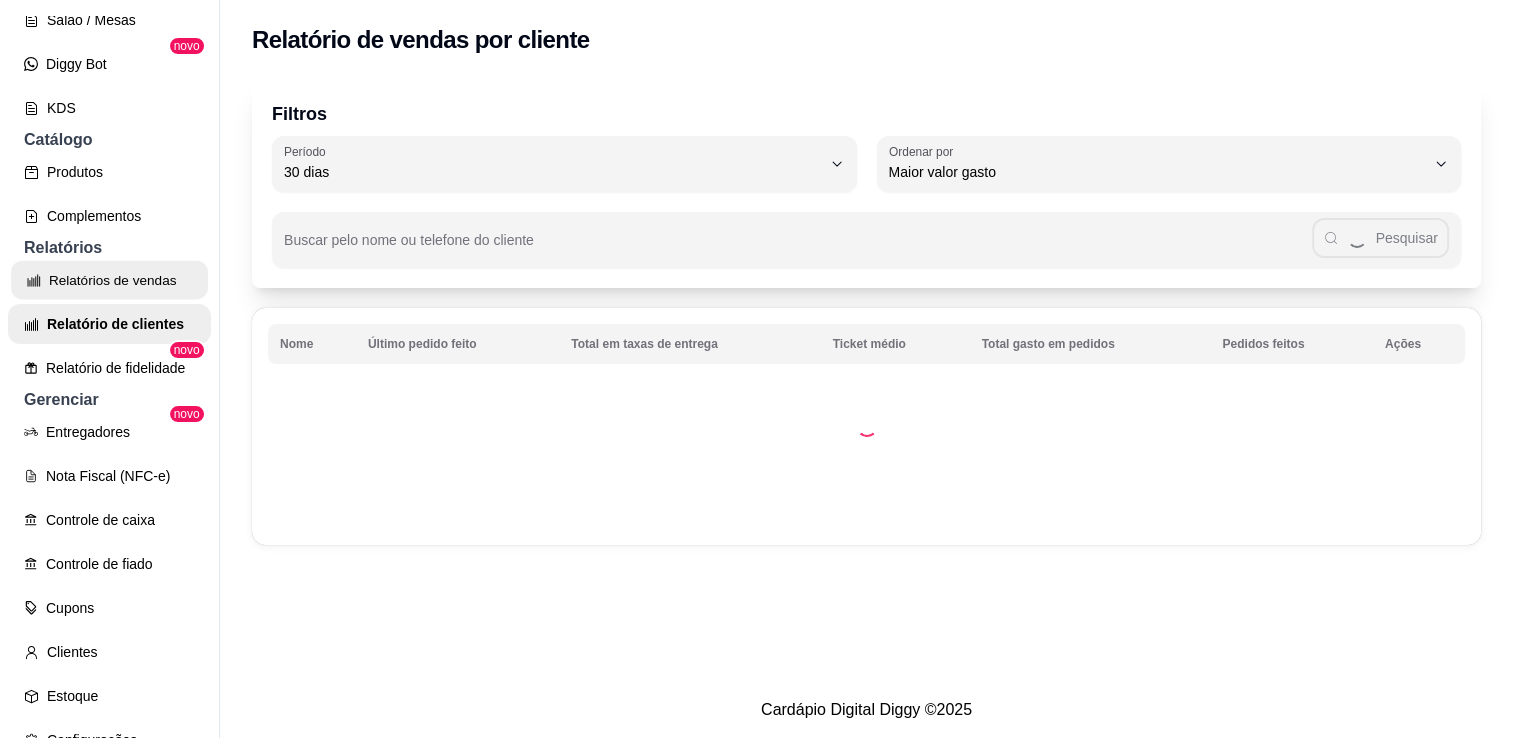 click on "Relatórios de vendas" at bounding box center (109, 280) 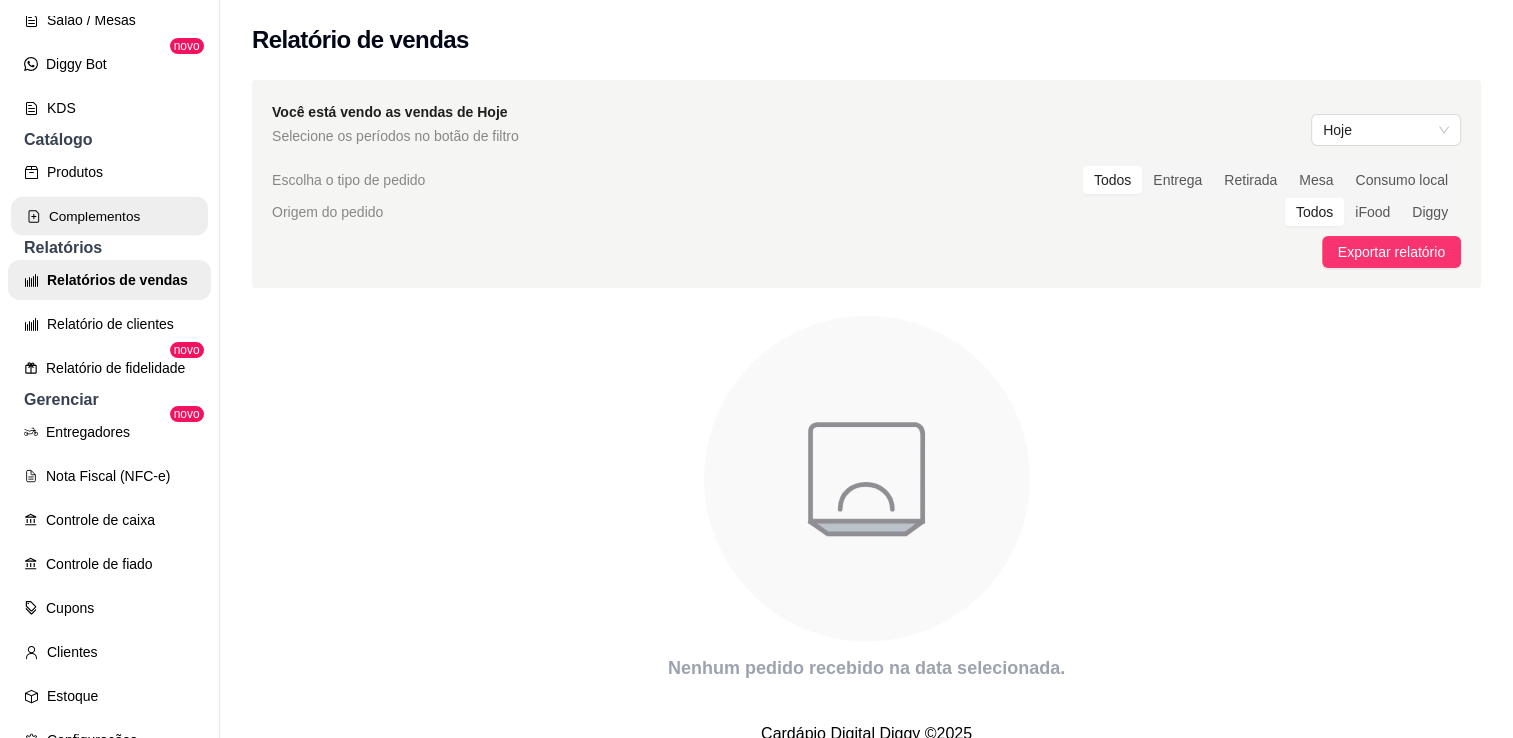 click on "Complementos" at bounding box center [109, 216] 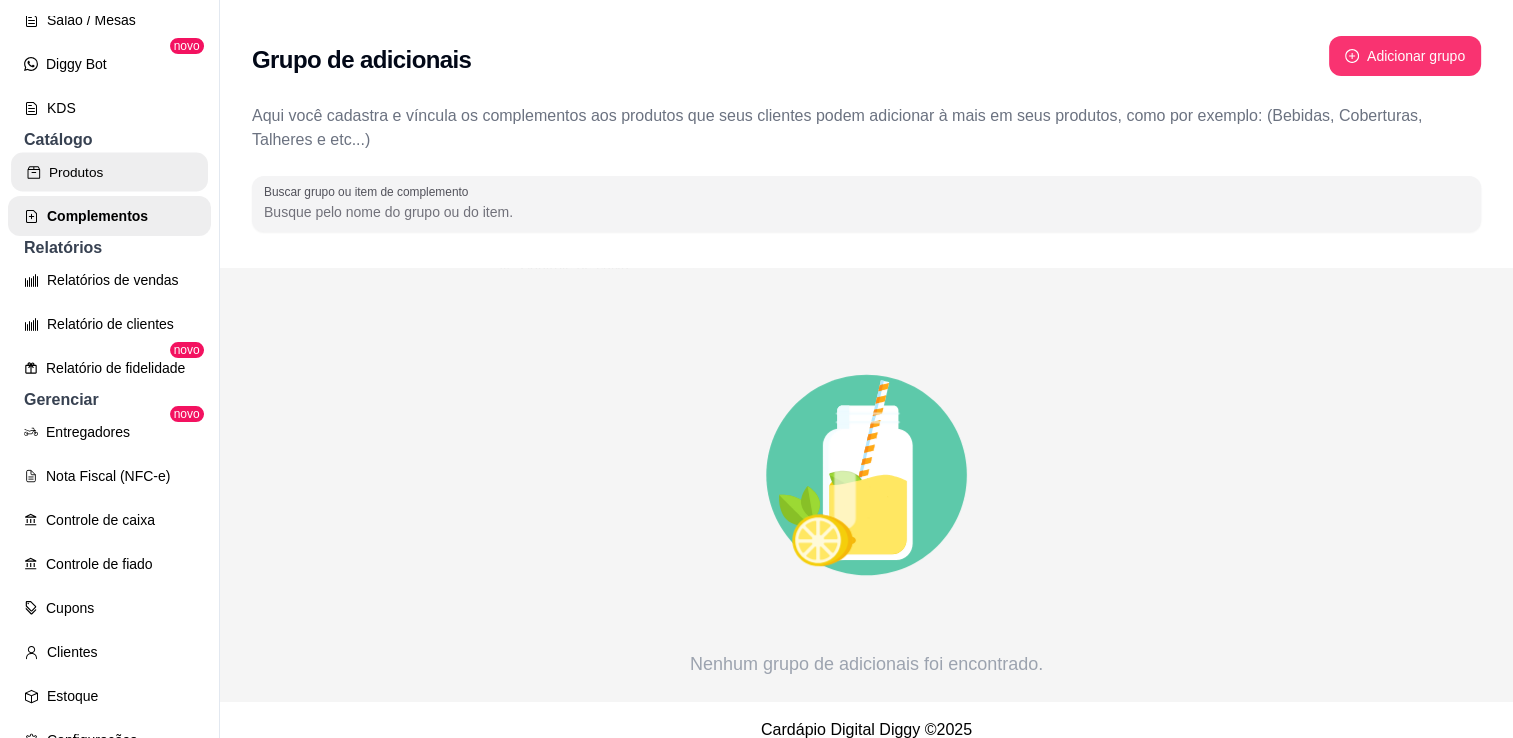 click on "Produtos" at bounding box center (109, 172) 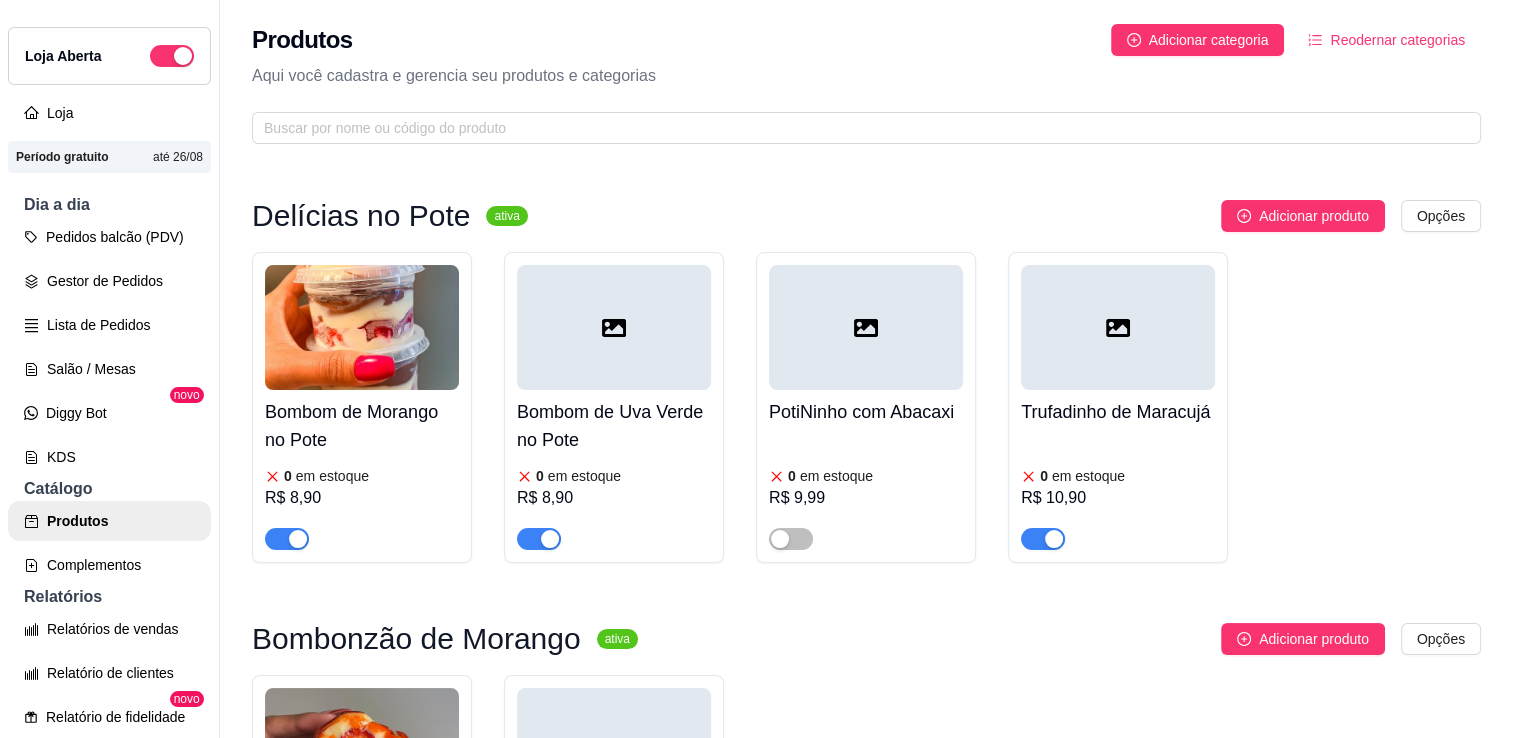 scroll, scrollTop: 46, scrollLeft: 0, axis: vertical 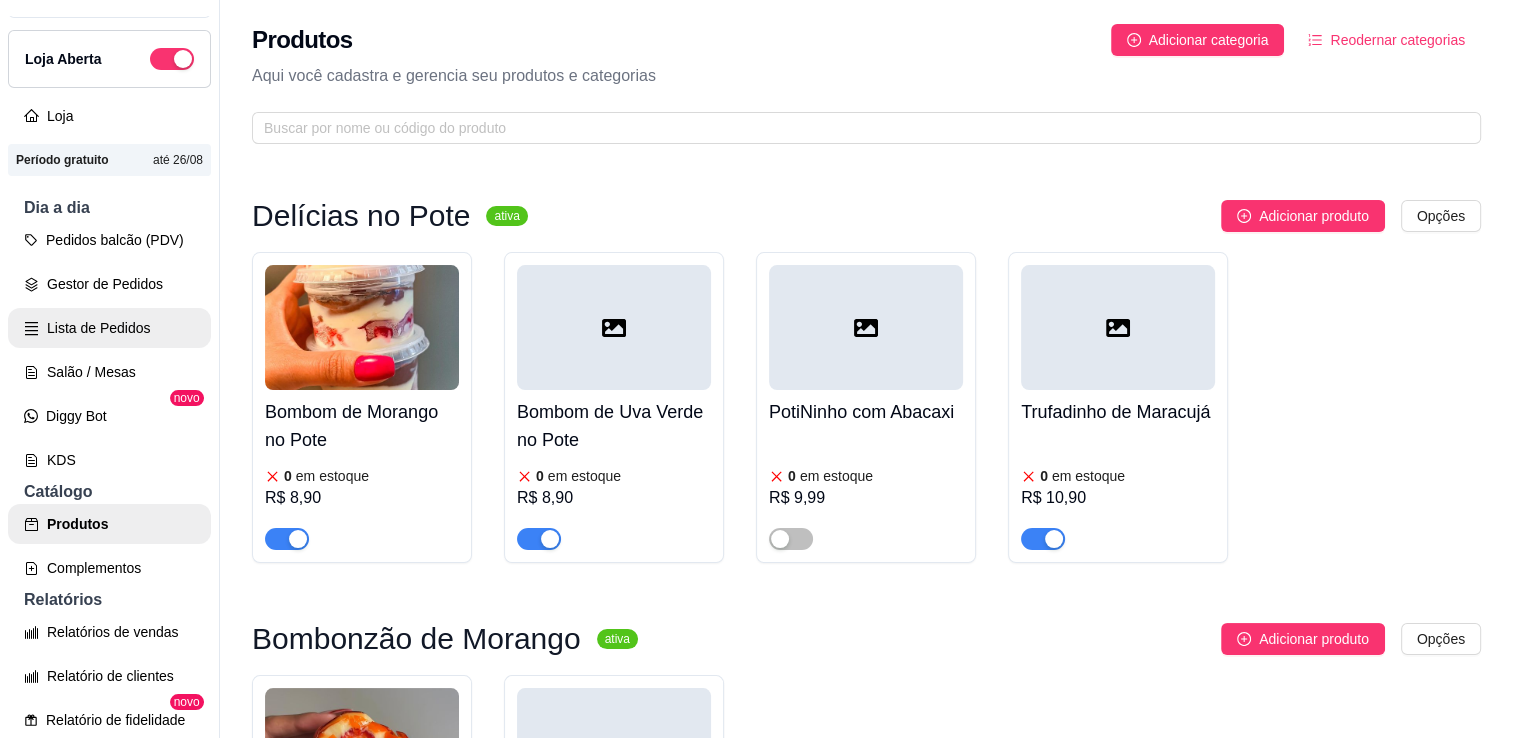 click on "Lista de Pedidos" at bounding box center (109, 328) 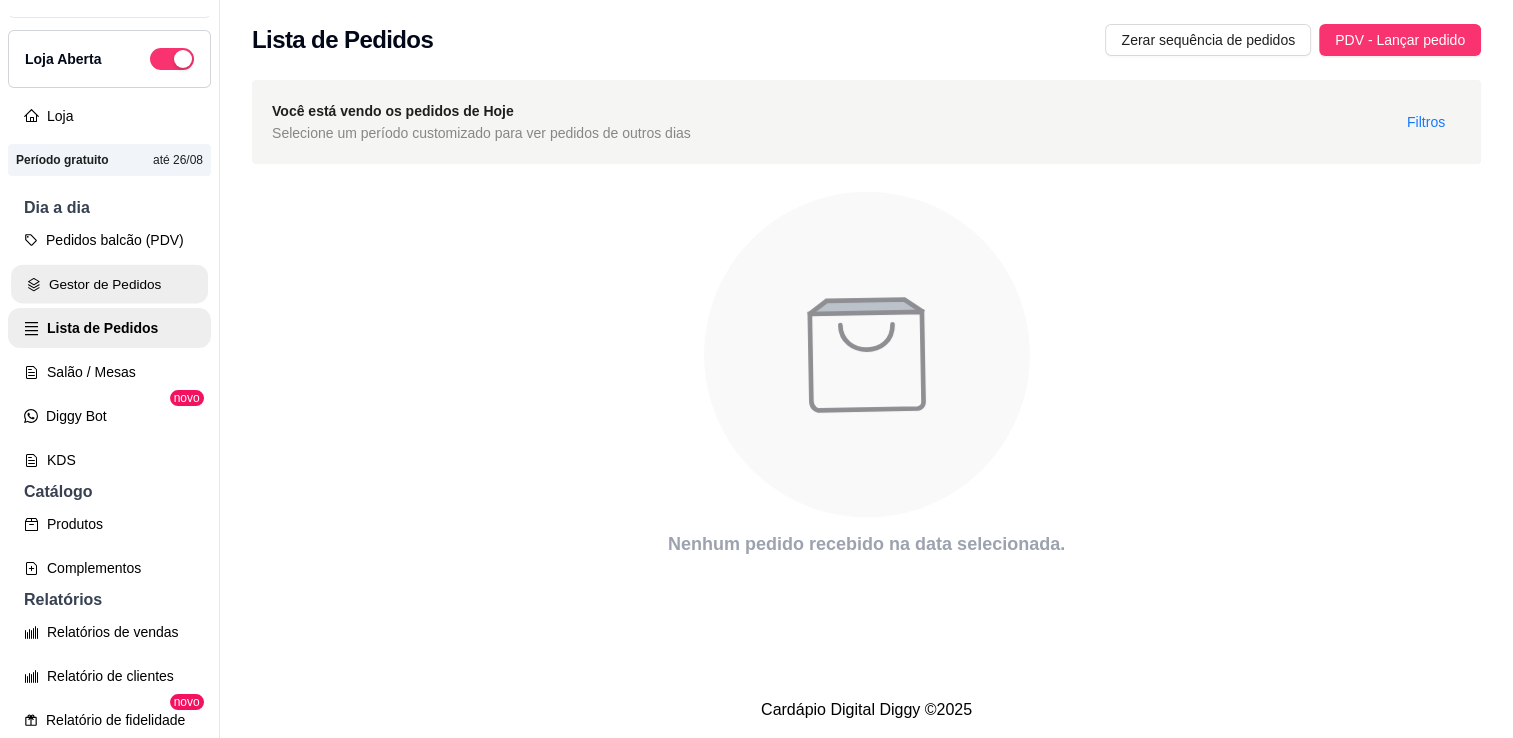 click on "Gestor de Pedidos" at bounding box center [109, 284] 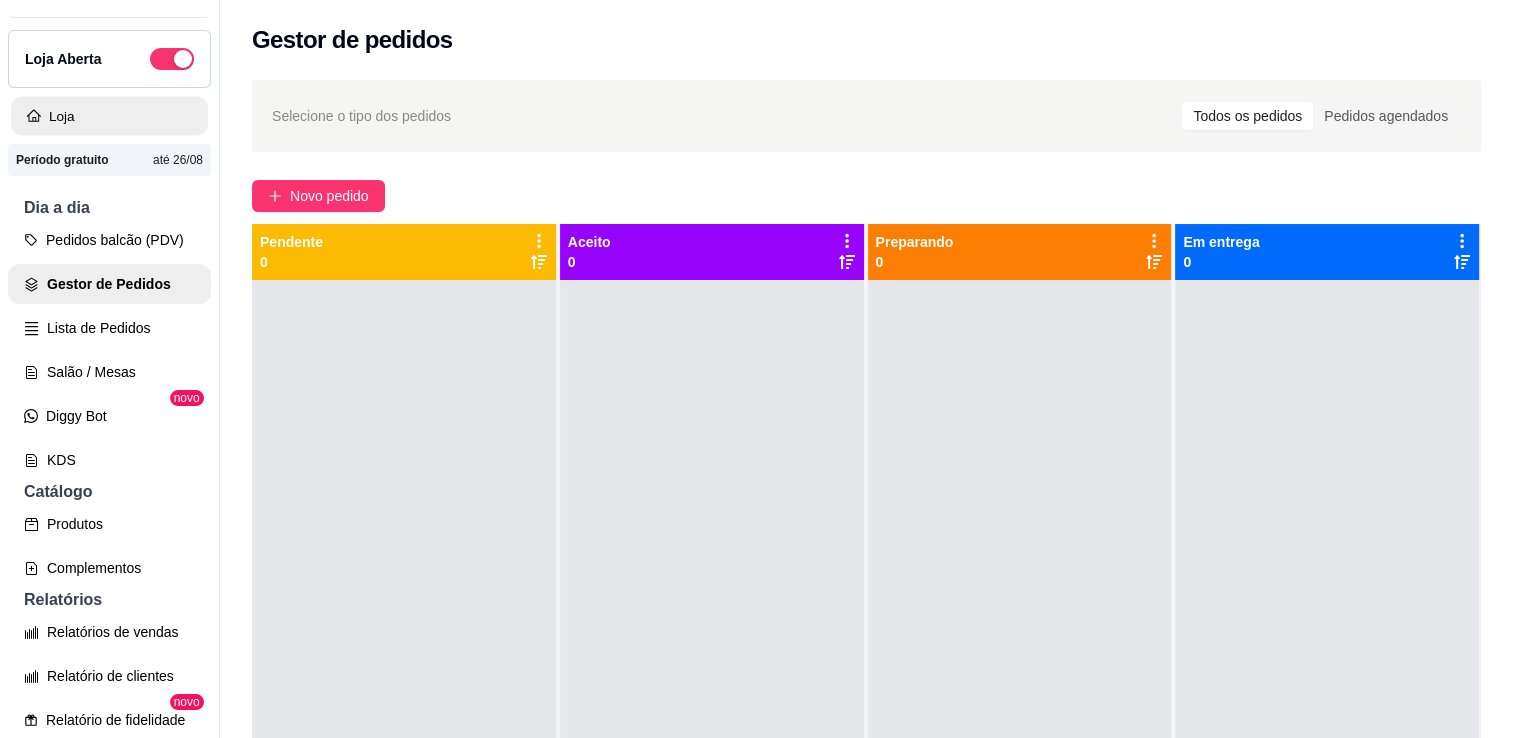 click on "Loja" at bounding box center [109, 116] 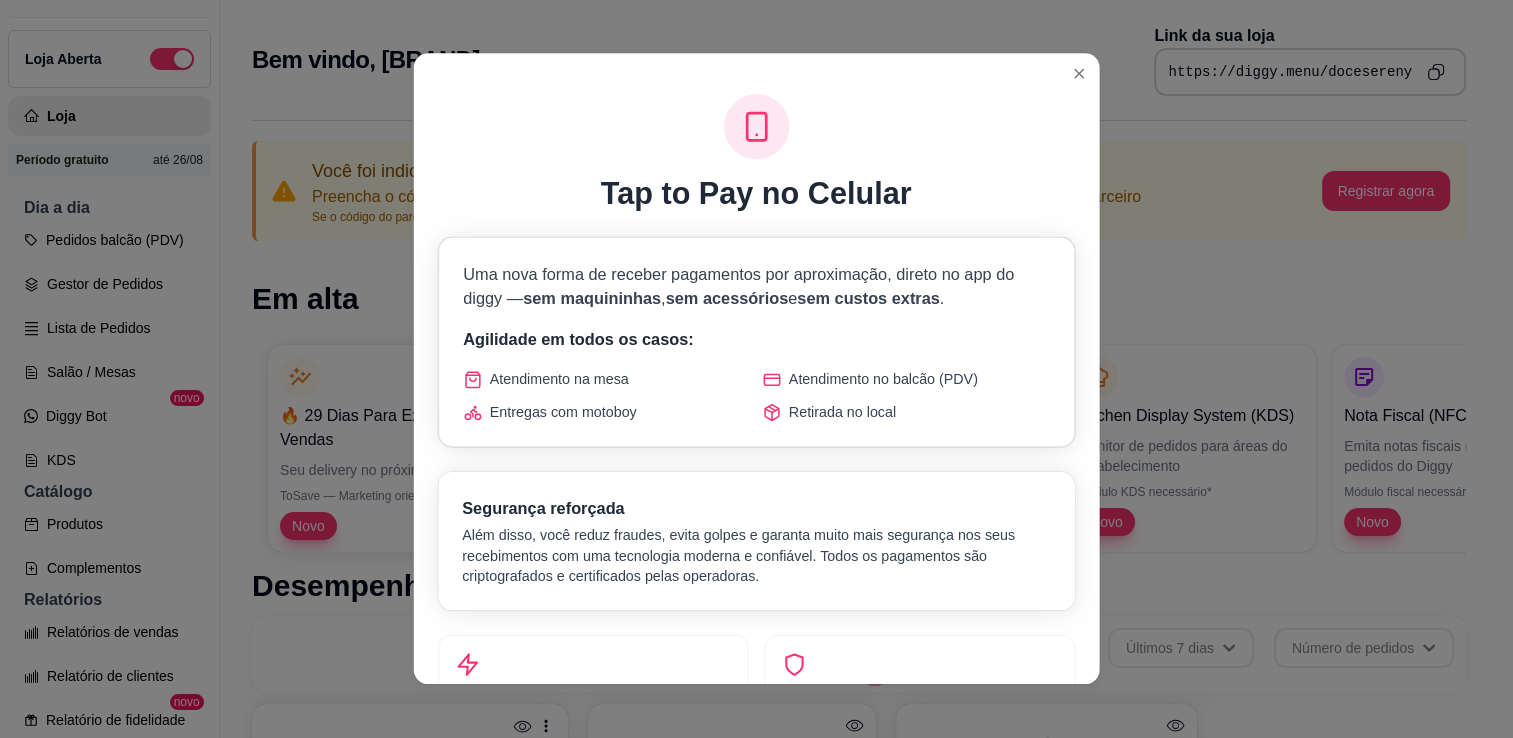 scroll, scrollTop: 32, scrollLeft: 0, axis: vertical 